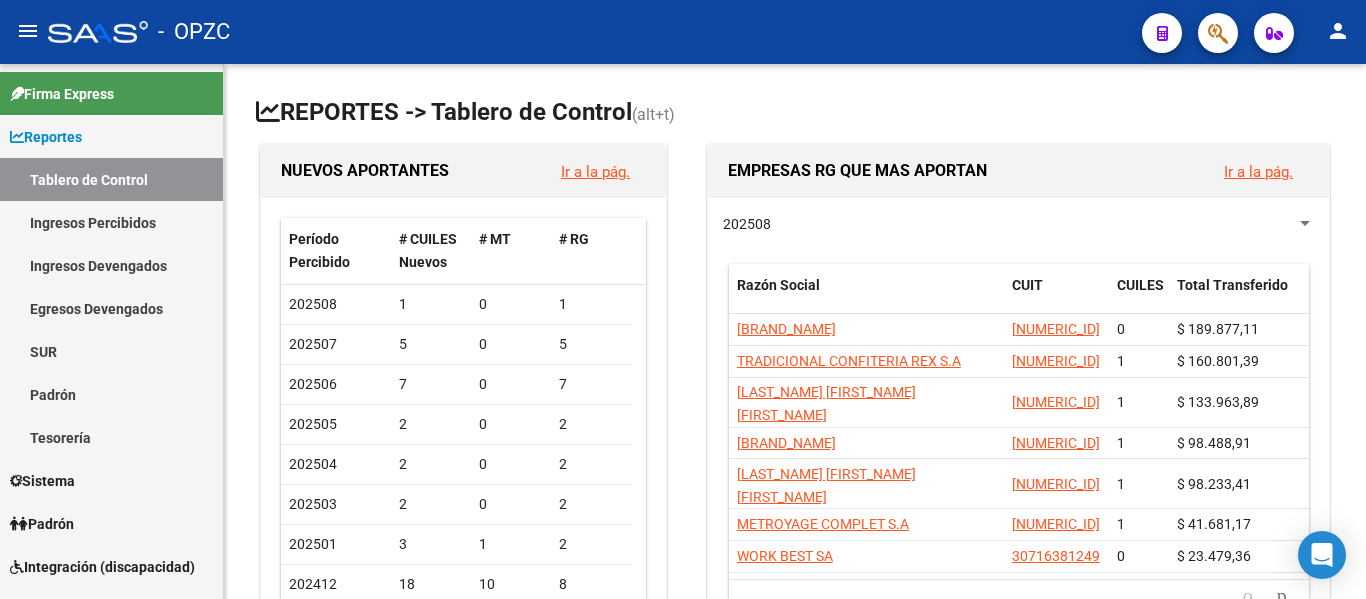 scroll, scrollTop: 0, scrollLeft: 0, axis: both 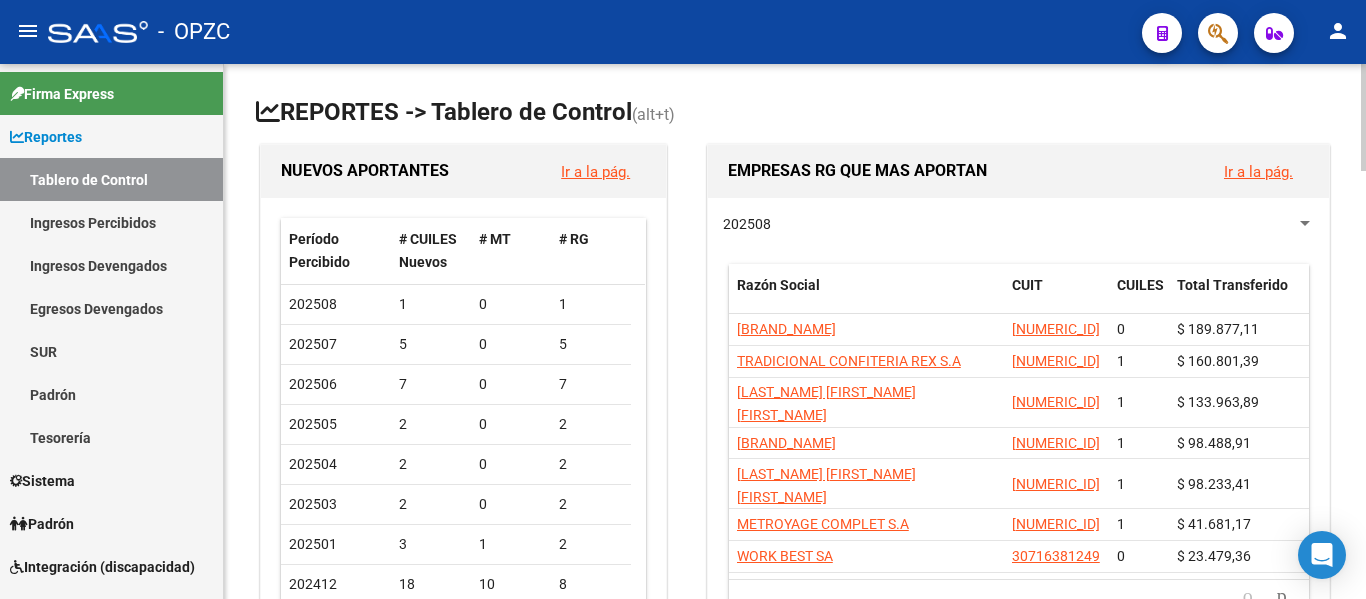 click on "Ir a la pág." 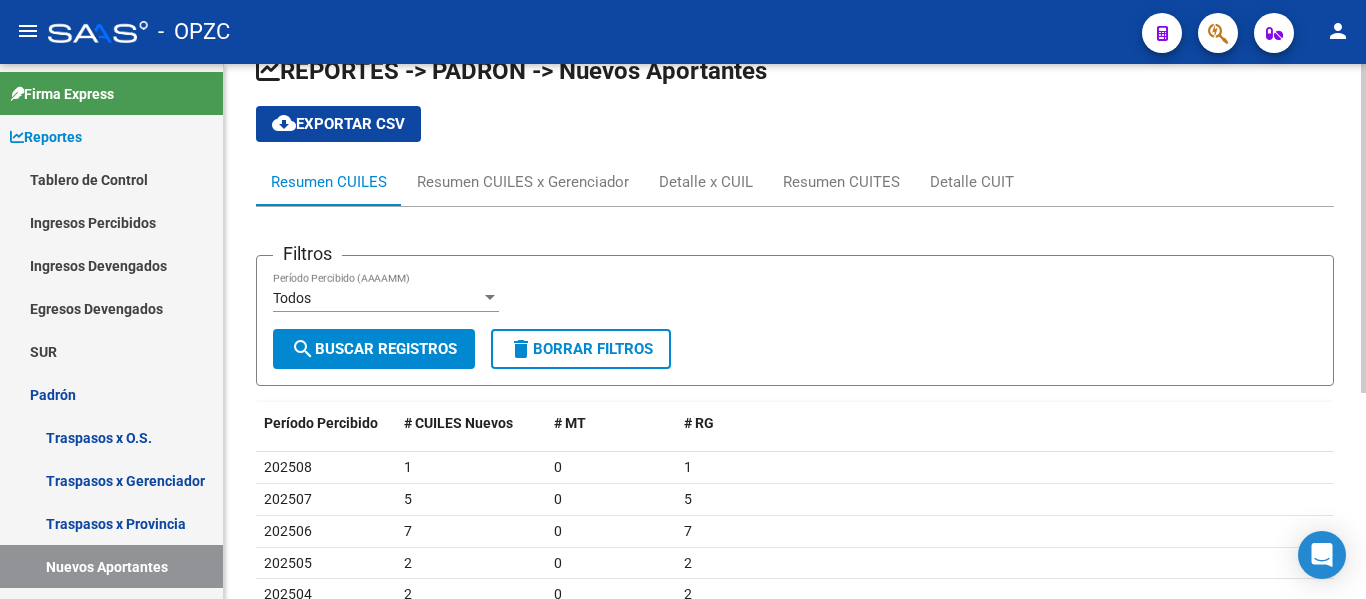 scroll, scrollTop: 34, scrollLeft: 0, axis: vertical 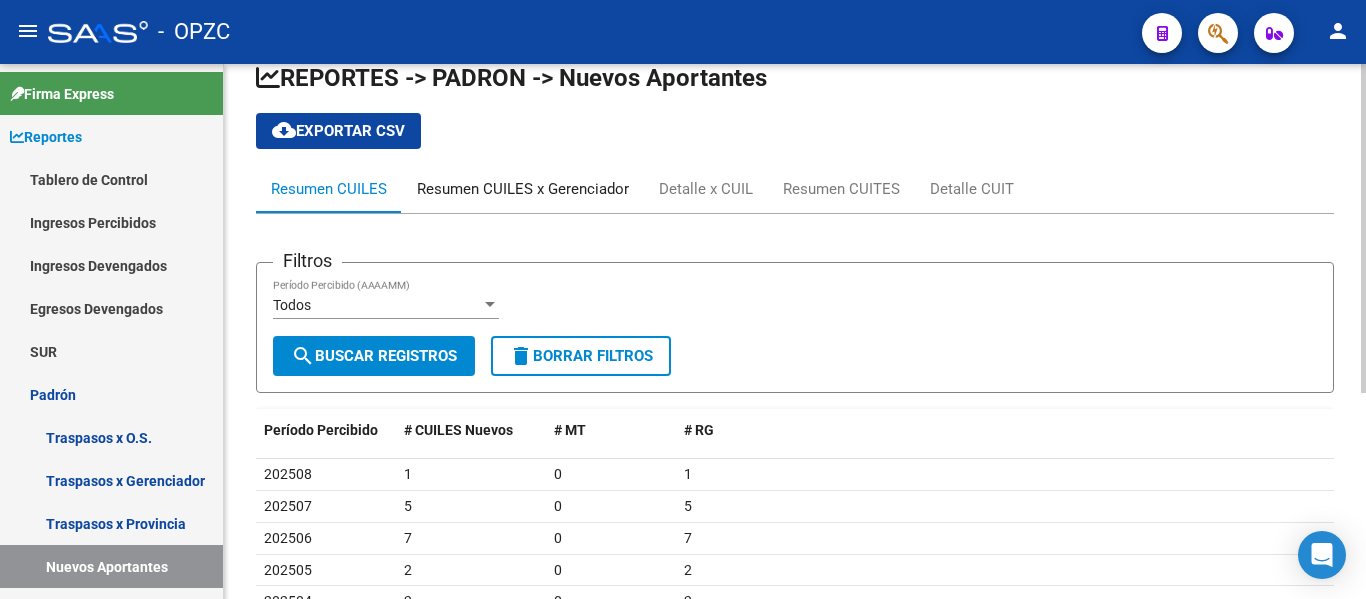 click on "Resumen CUILES x Gerenciador" at bounding box center [523, 189] 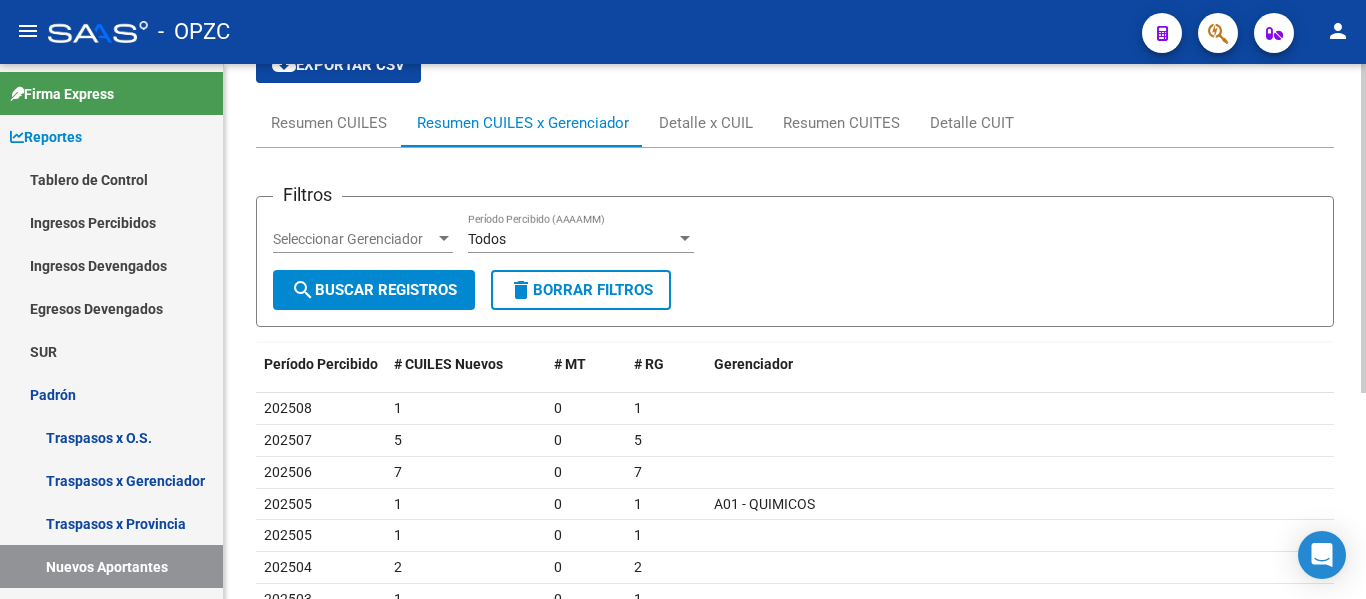 scroll, scrollTop: 0, scrollLeft: 0, axis: both 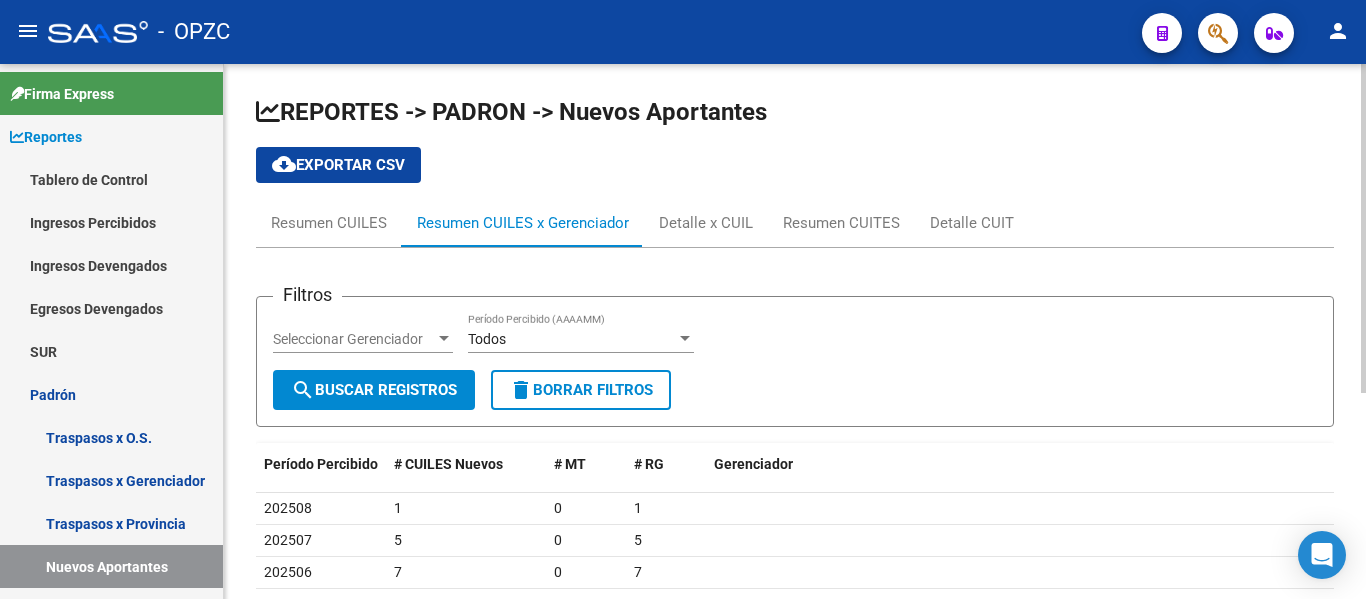 click on "Todos" at bounding box center [572, 339] 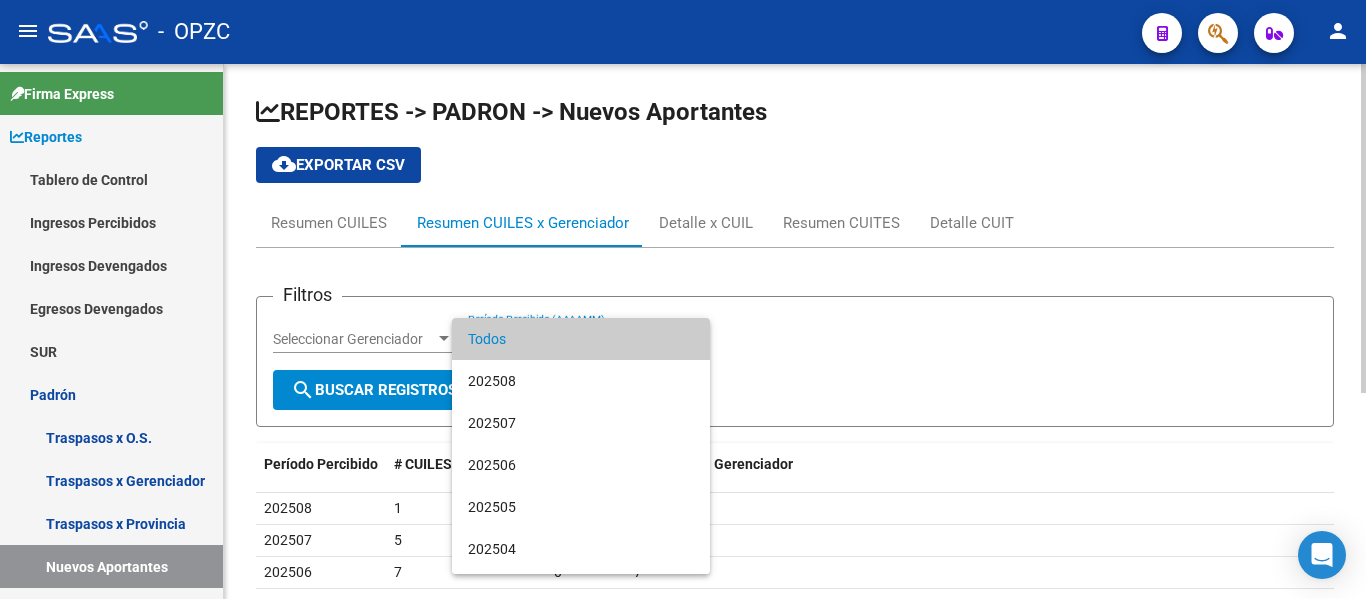 click on "Todos" at bounding box center [581, 339] 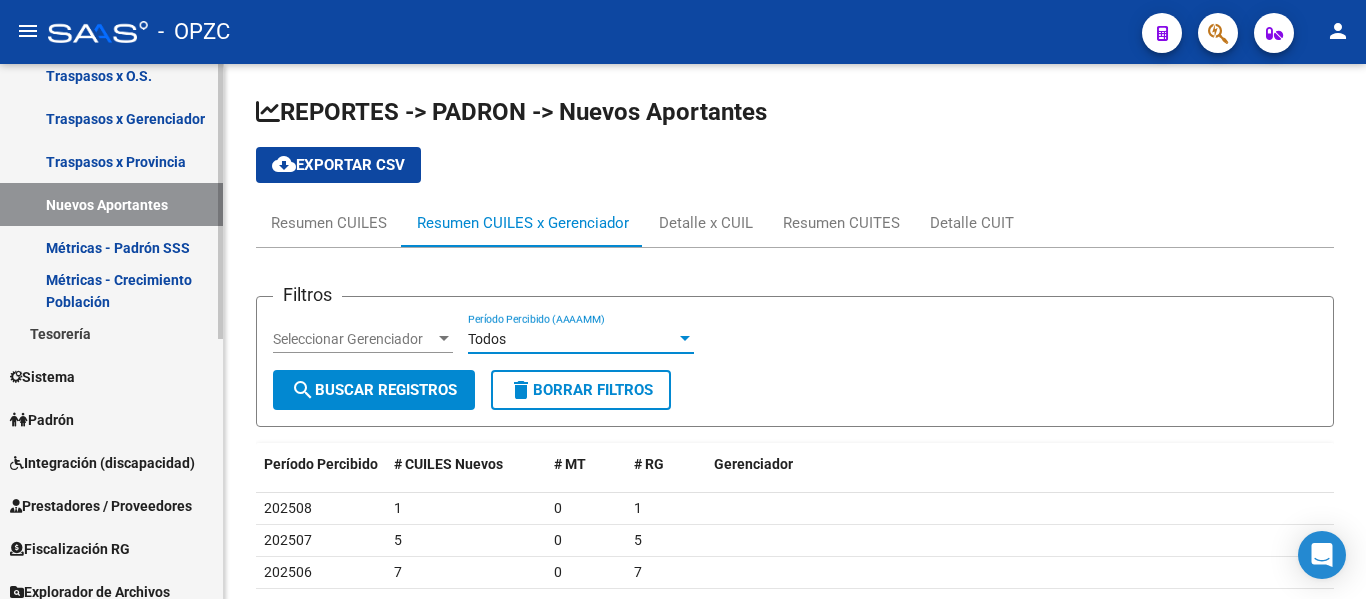 scroll, scrollTop: 400, scrollLeft: 0, axis: vertical 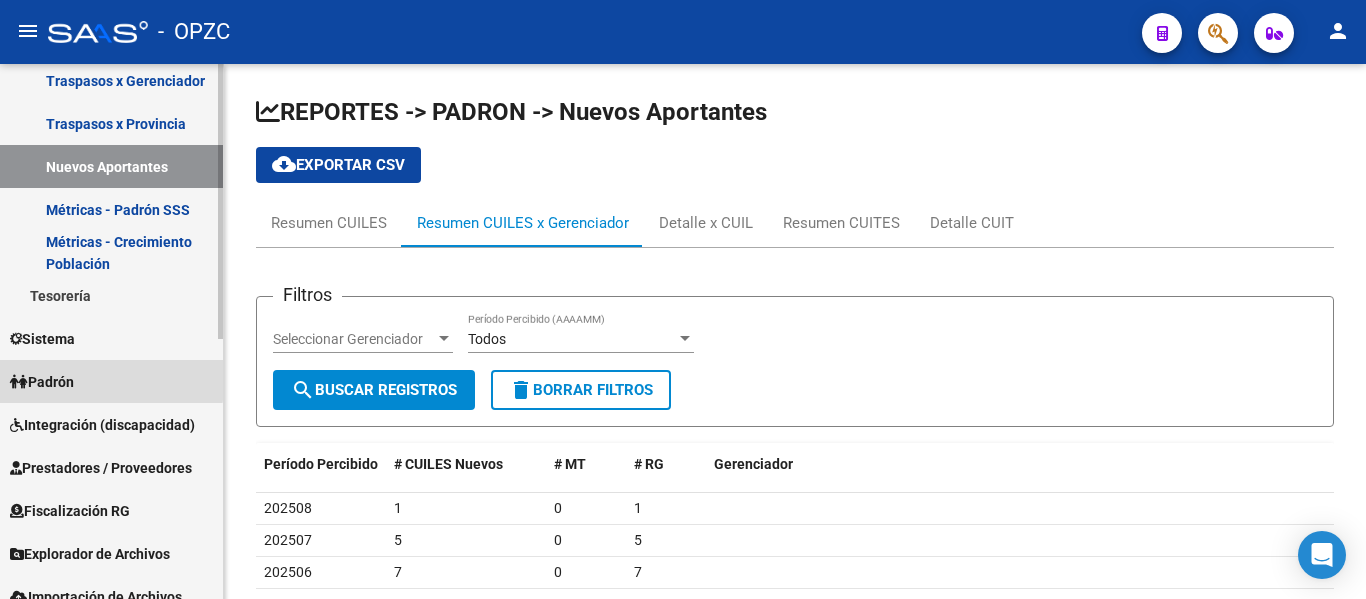 click on "Padrón" at bounding box center (42, 382) 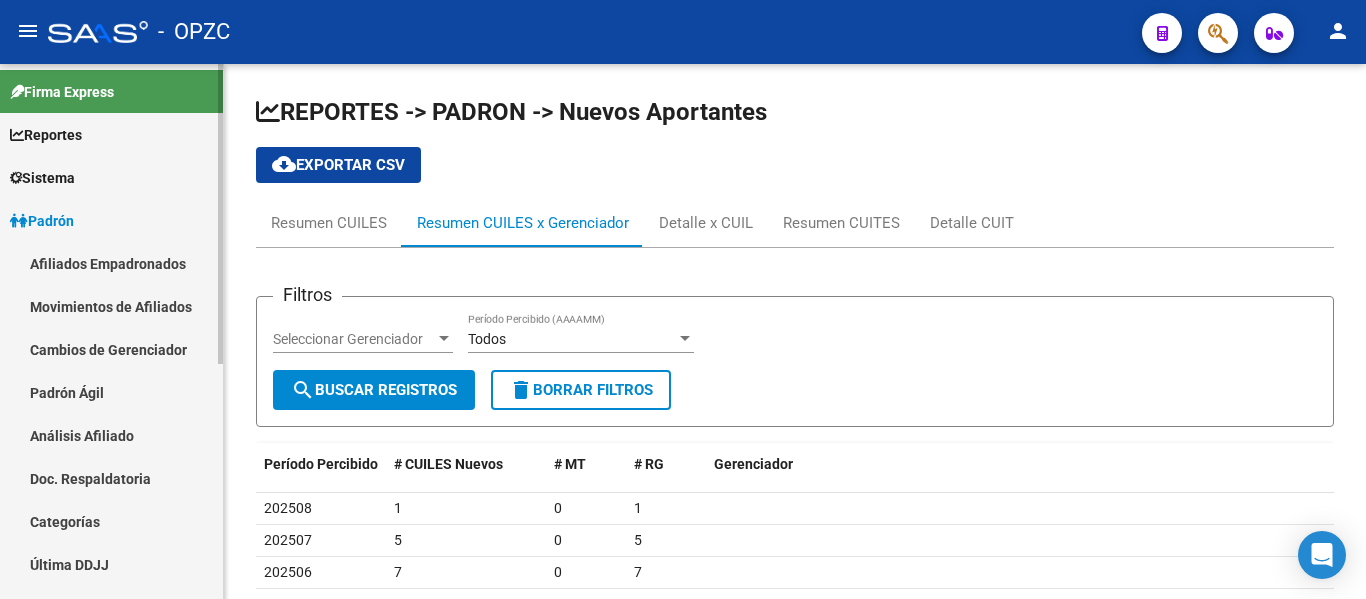 scroll, scrollTop: 0, scrollLeft: 0, axis: both 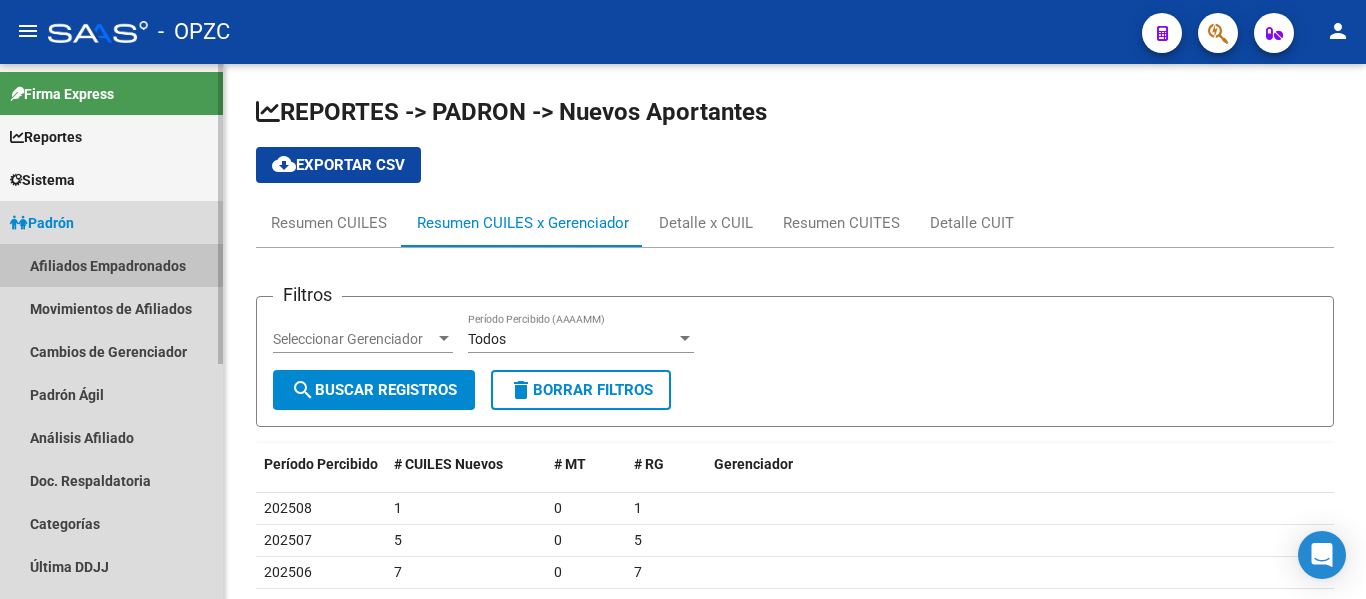 click on "Afiliados Empadronados" at bounding box center (111, 265) 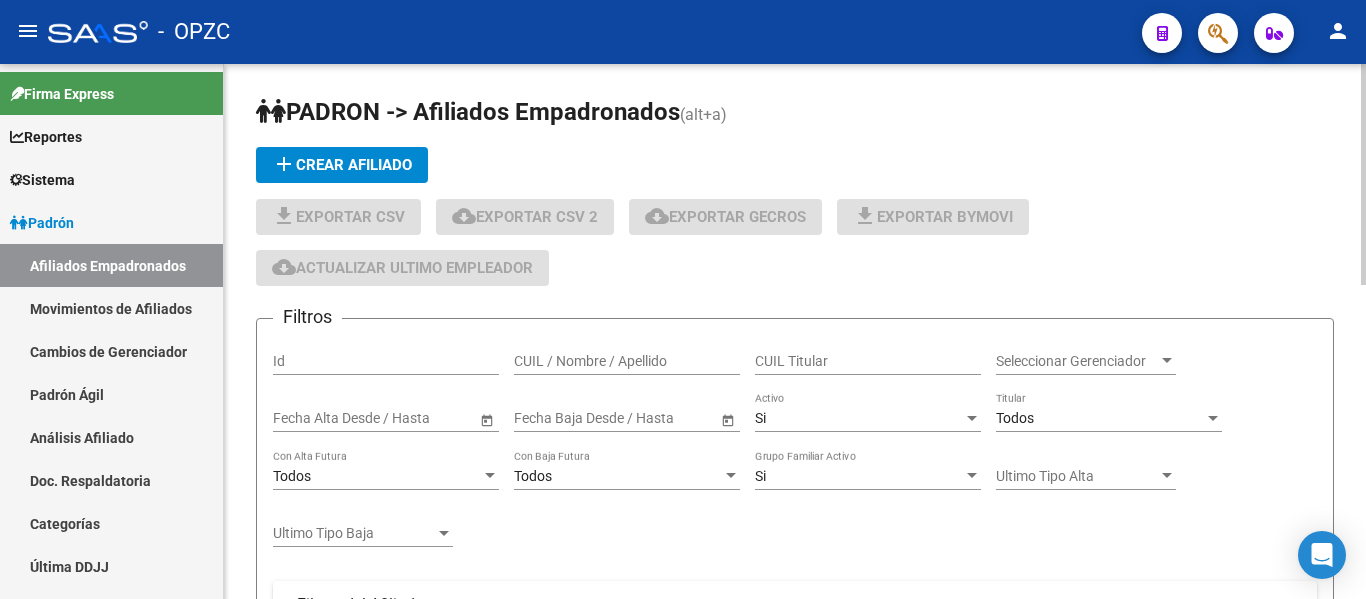 click on "CUIL / Nombre / Apellido" at bounding box center [627, 361] 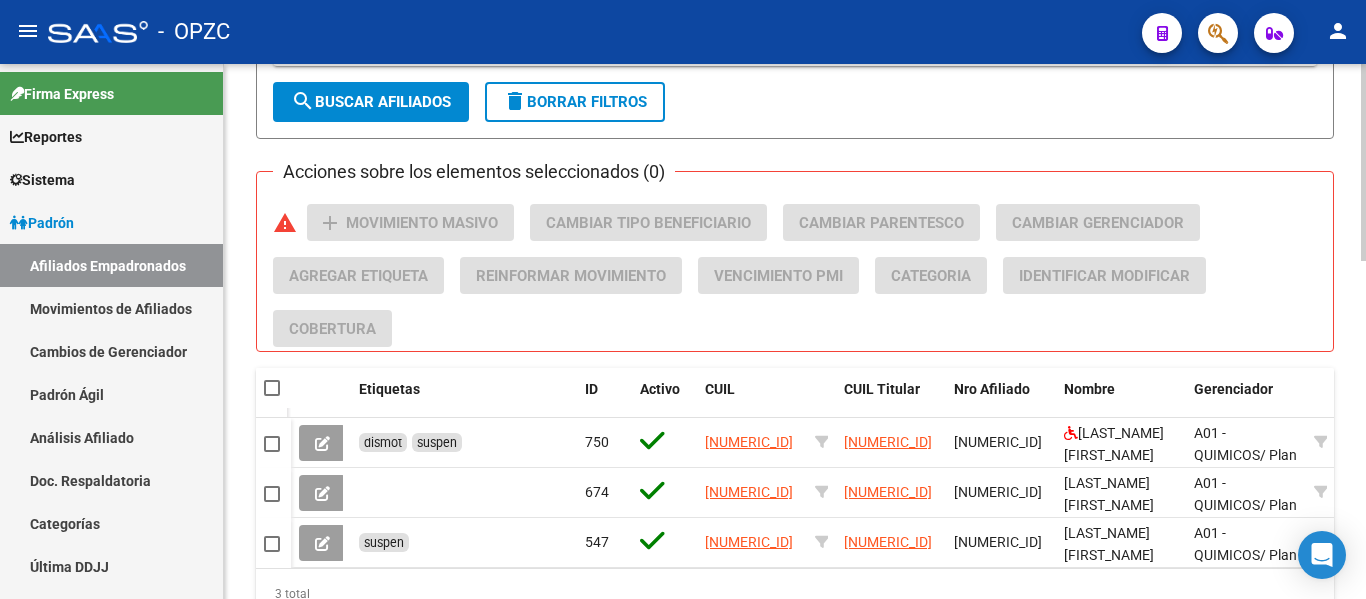 scroll, scrollTop: 900, scrollLeft: 0, axis: vertical 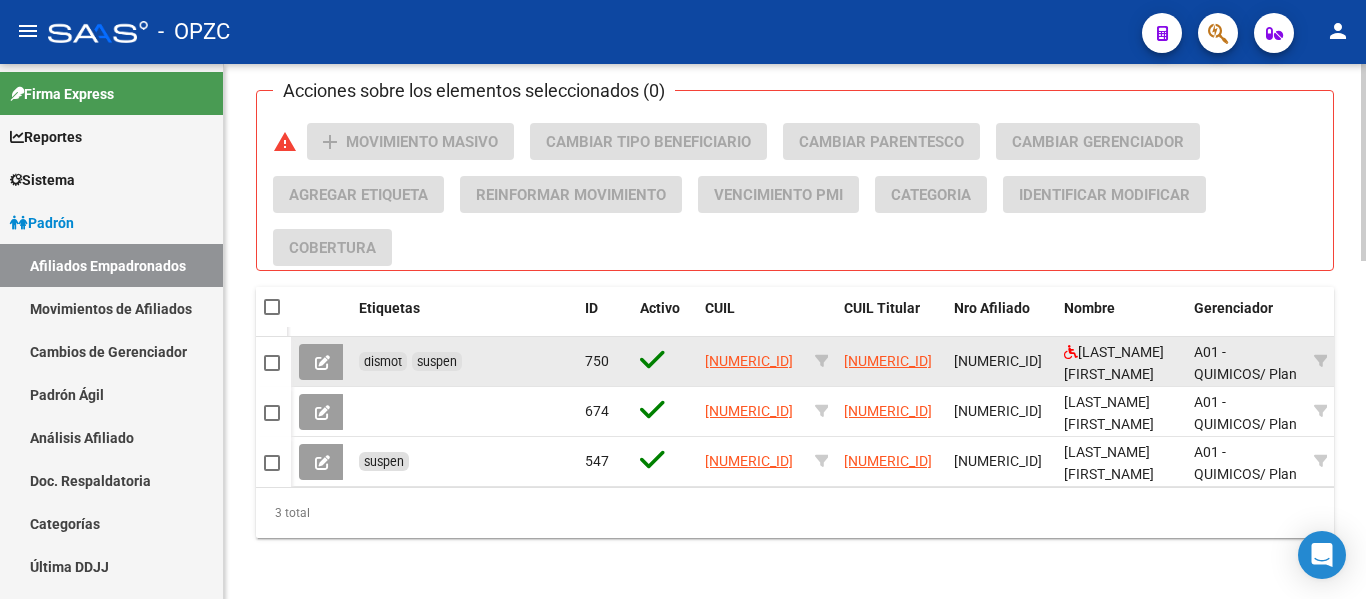 type on "ocampo" 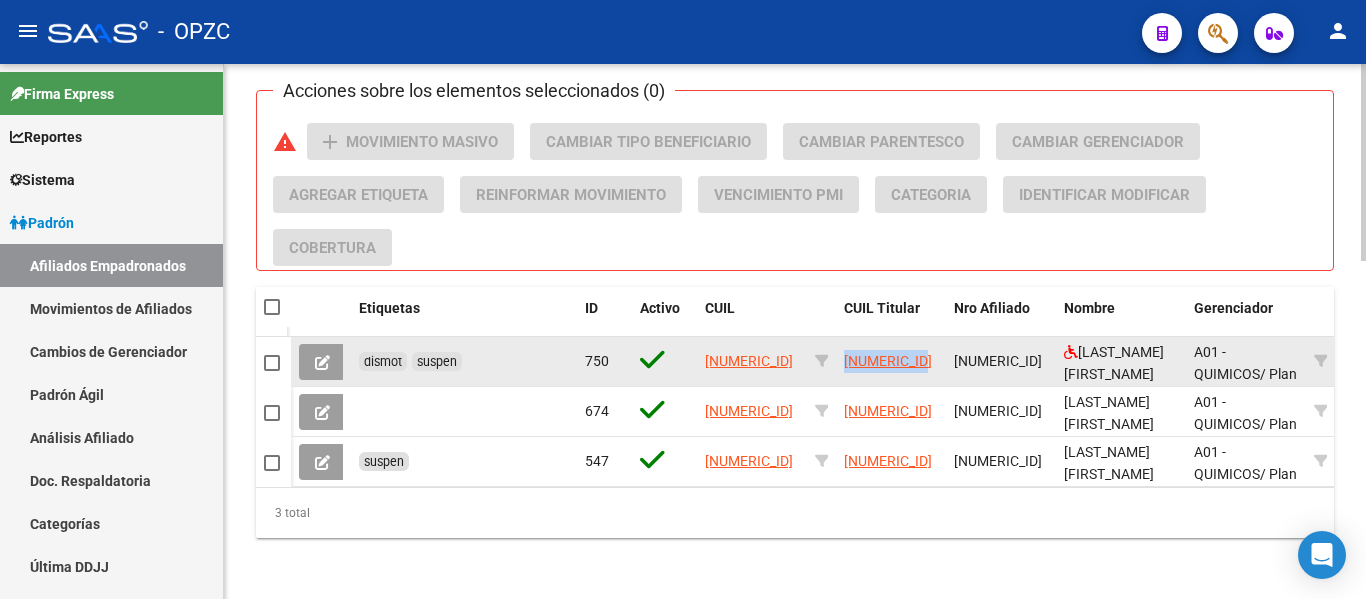 drag, startPoint x: 933, startPoint y: 357, endPoint x: 842, endPoint y: 360, distance: 91.04944 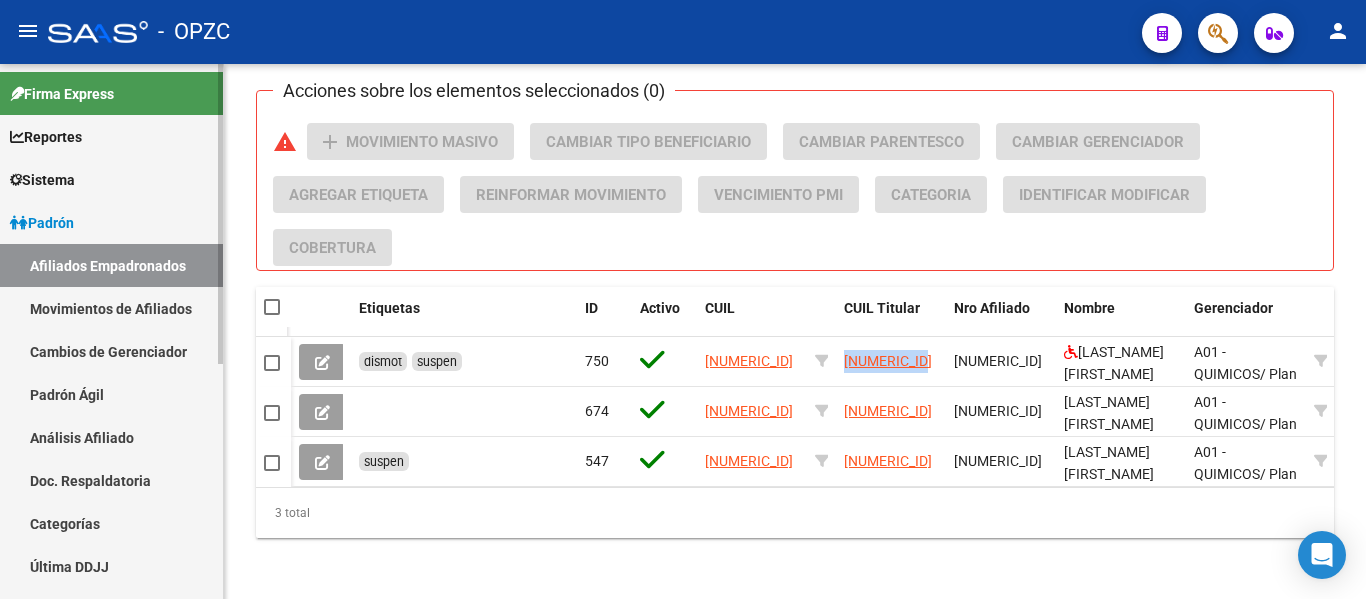 click on "Análisis Afiliado" at bounding box center [111, 437] 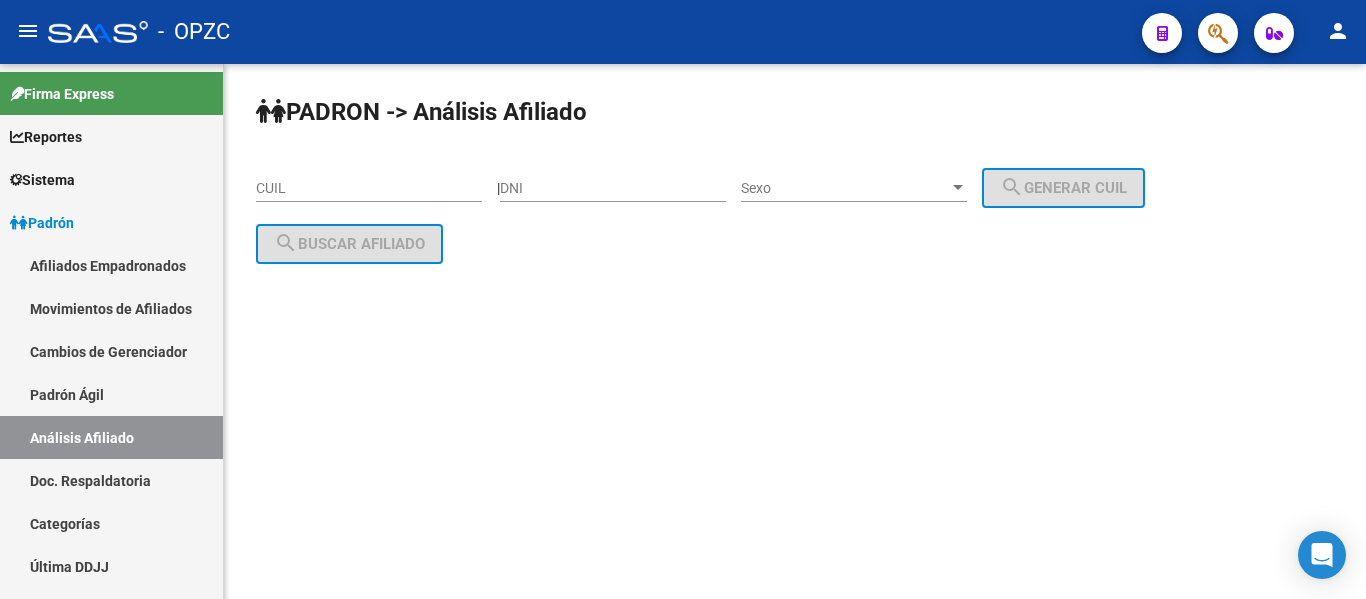 scroll, scrollTop: 0, scrollLeft: 0, axis: both 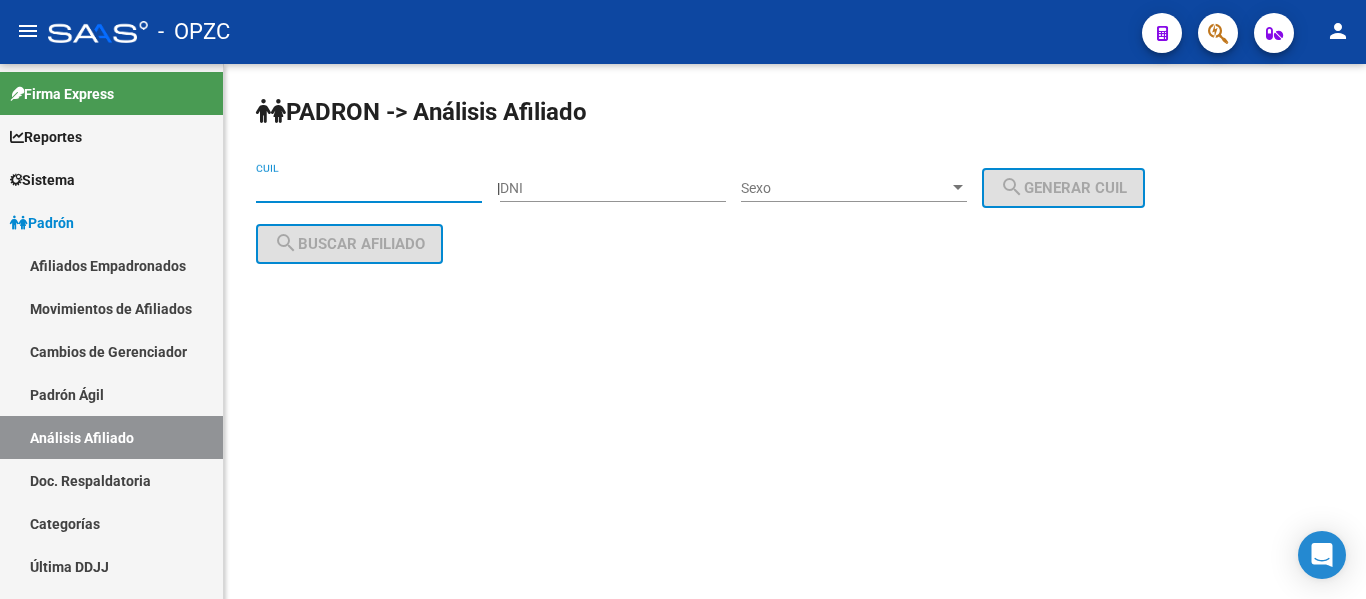 paste on "[NUMERIC_ID]" 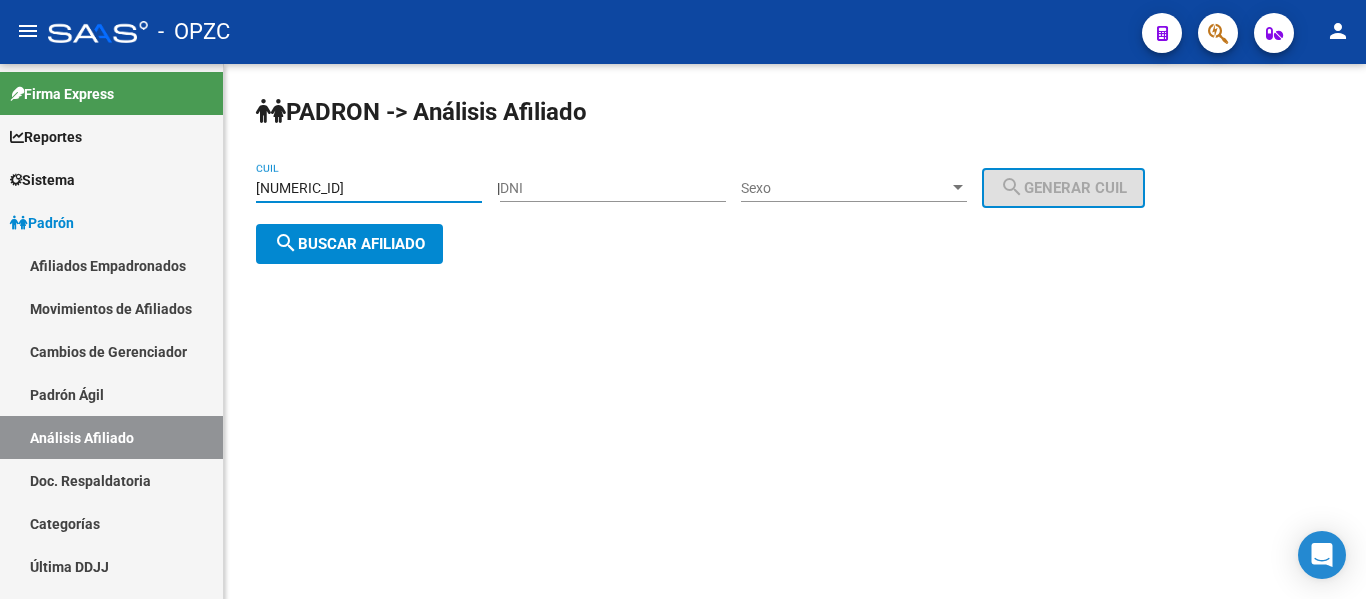 type on "[NUMERIC_ID]" 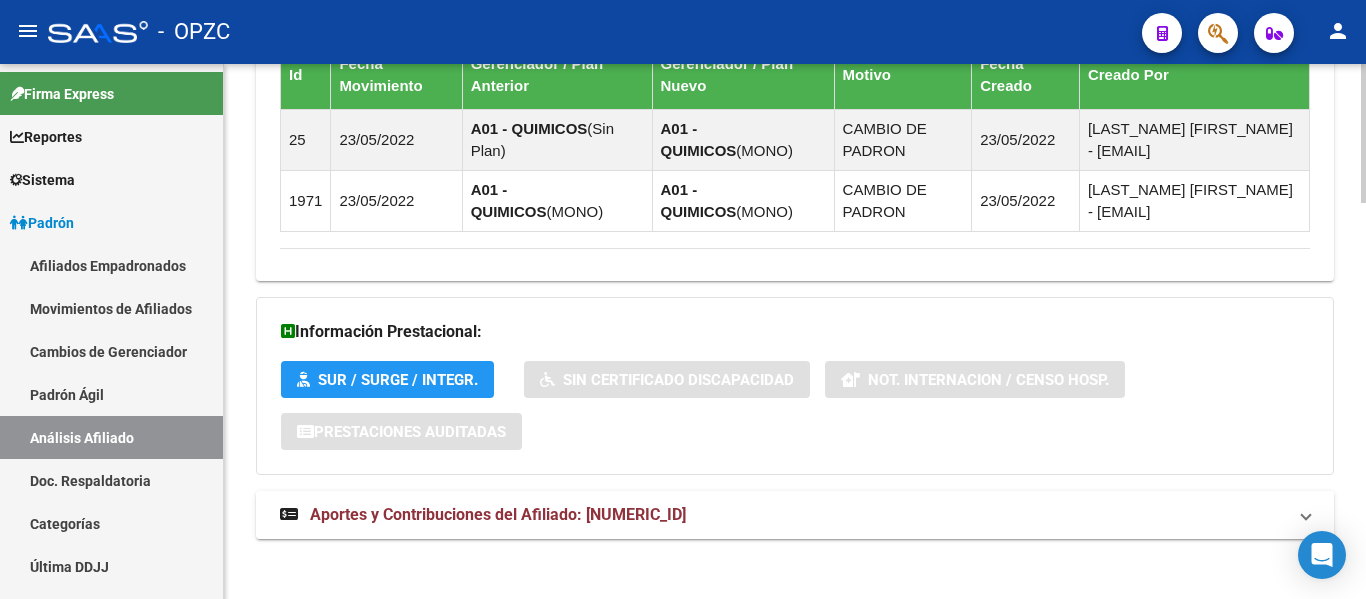 scroll, scrollTop: 1530, scrollLeft: 0, axis: vertical 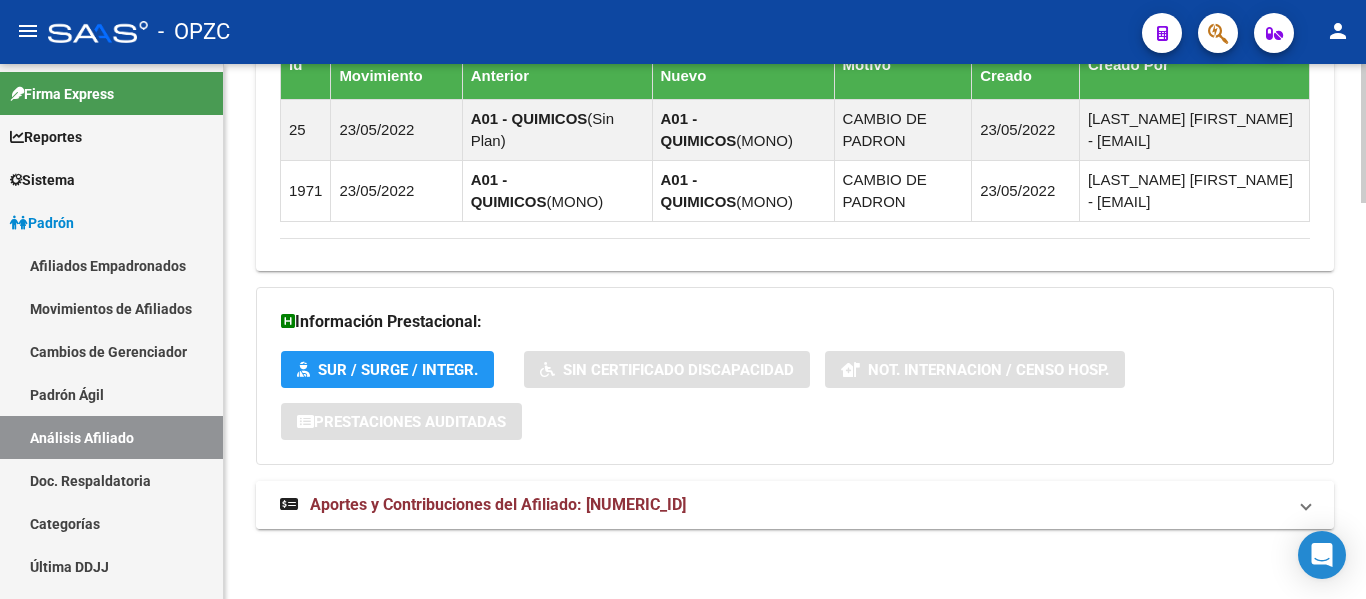click on "Aportes y Contribuciones del Afiliado: [NUMERIC_ID]" at bounding box center [498, 504] 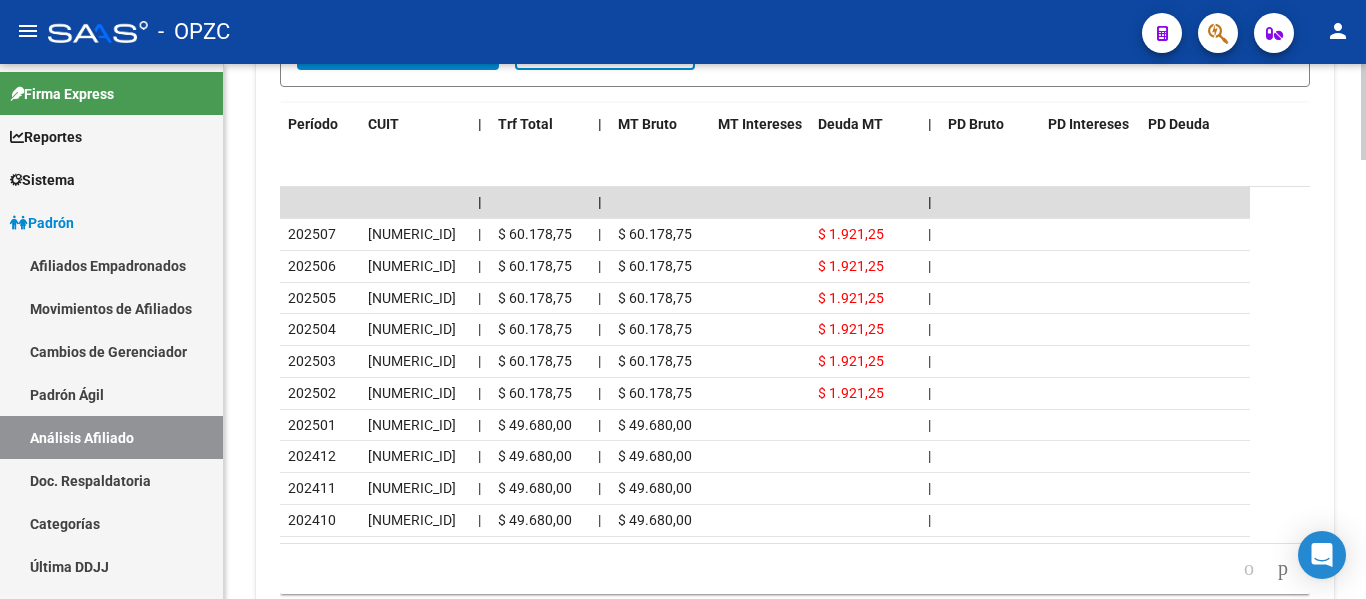 scroll, scrollTop: 2330, scrollLeft: 0, axis: vertical 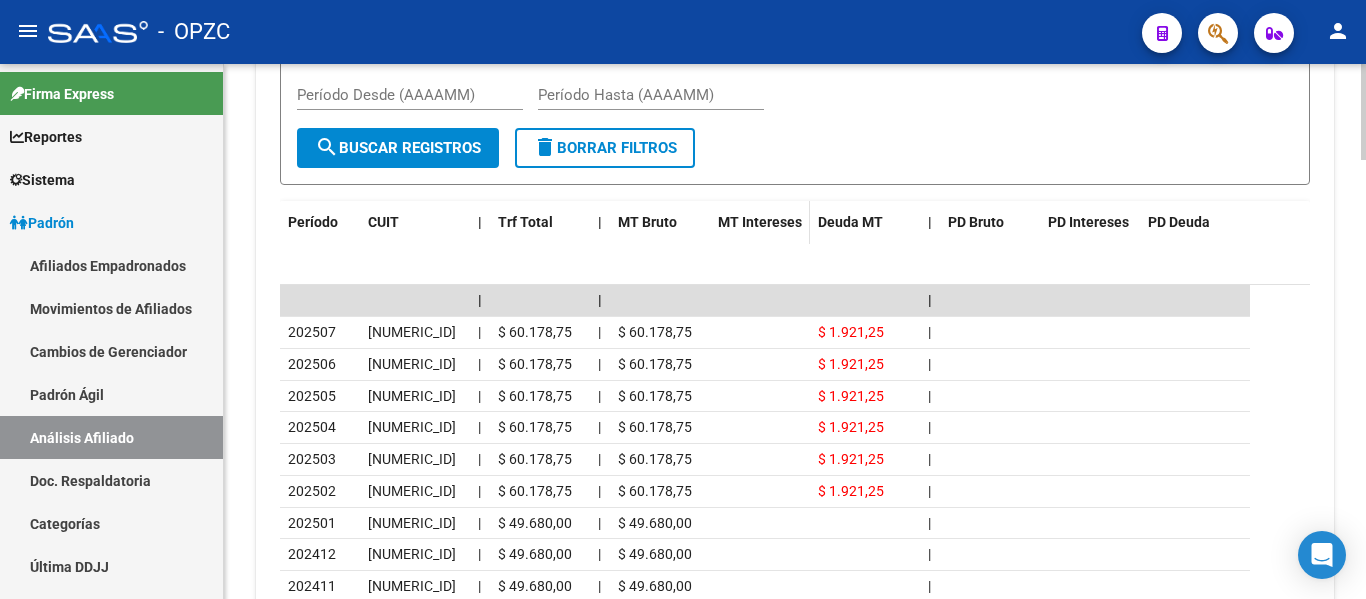 click on "MT Intereses" 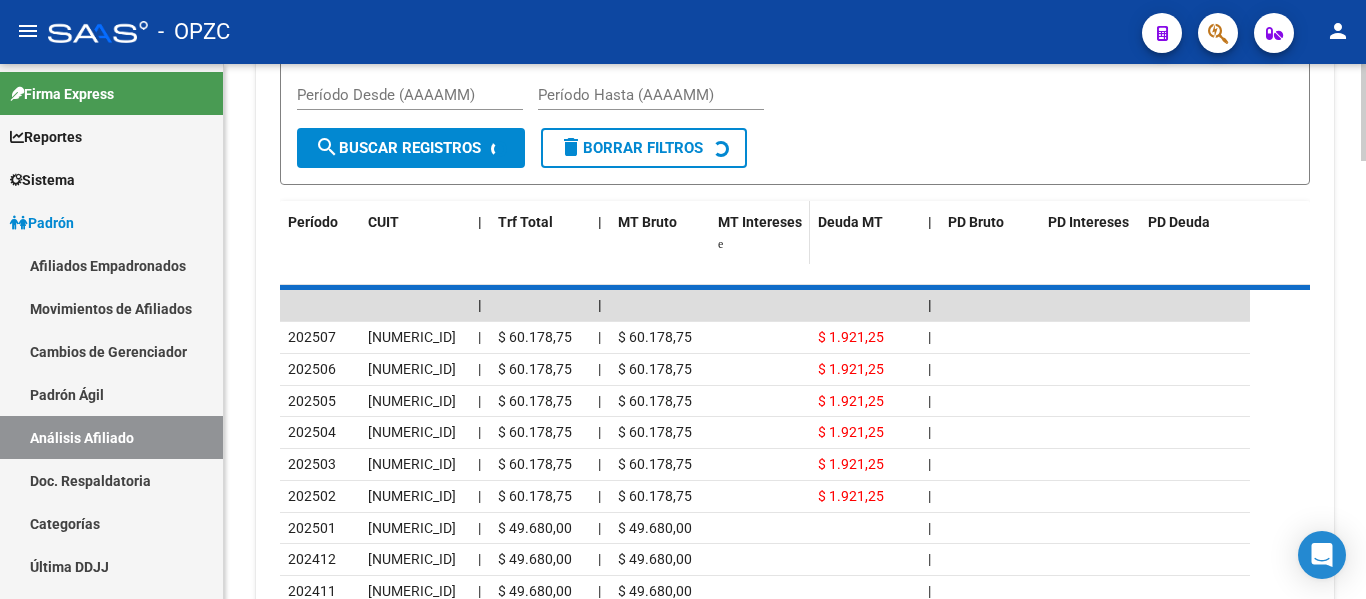 scroll, scrollTop: 2230, scrollLeft: 0, axis: vertical 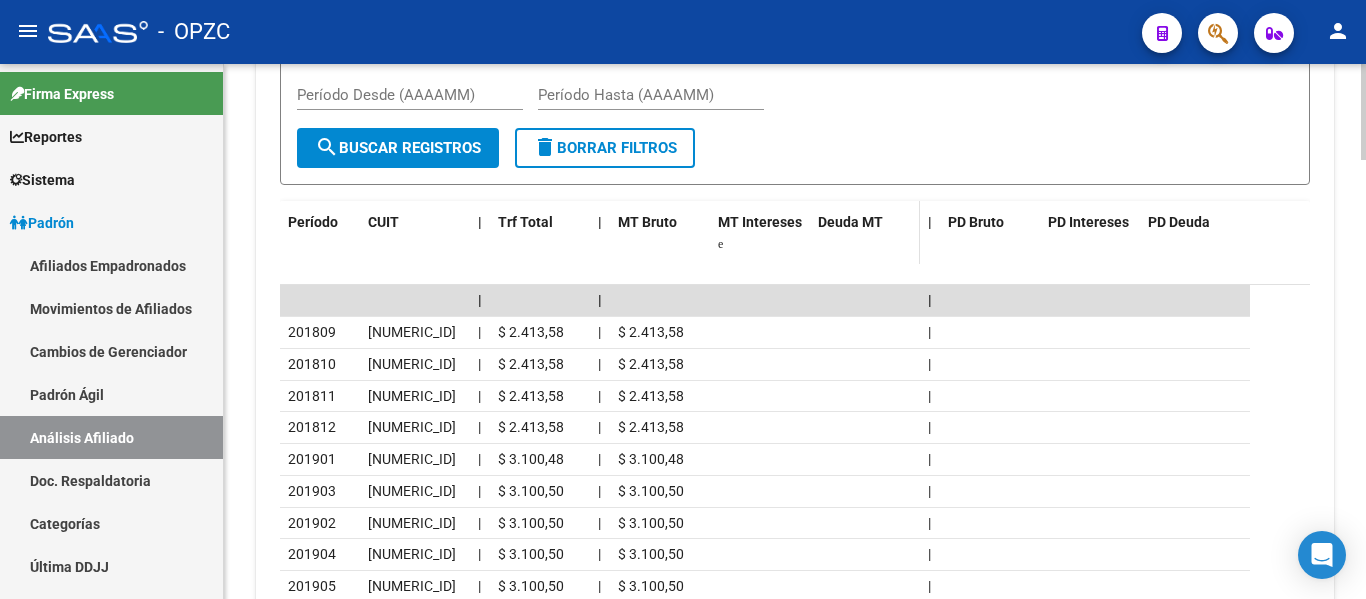 click on "Deuda MT" 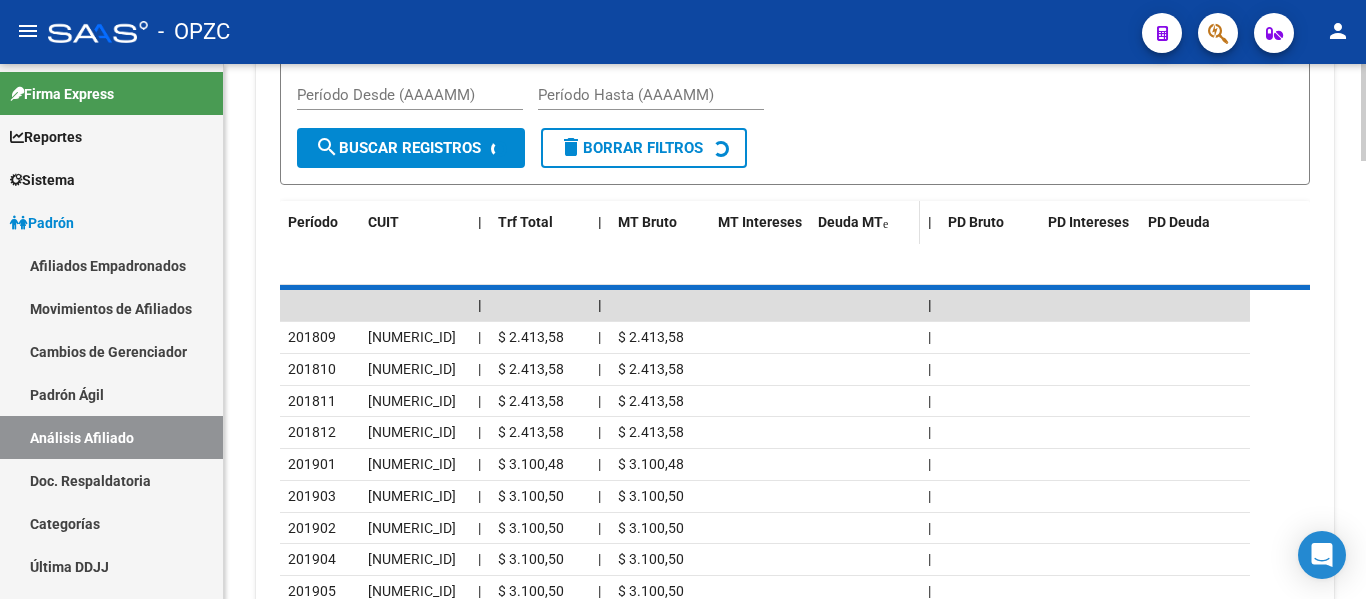 scroll, scrollTop: 2230, scrollLeft: 0, axis: vertical 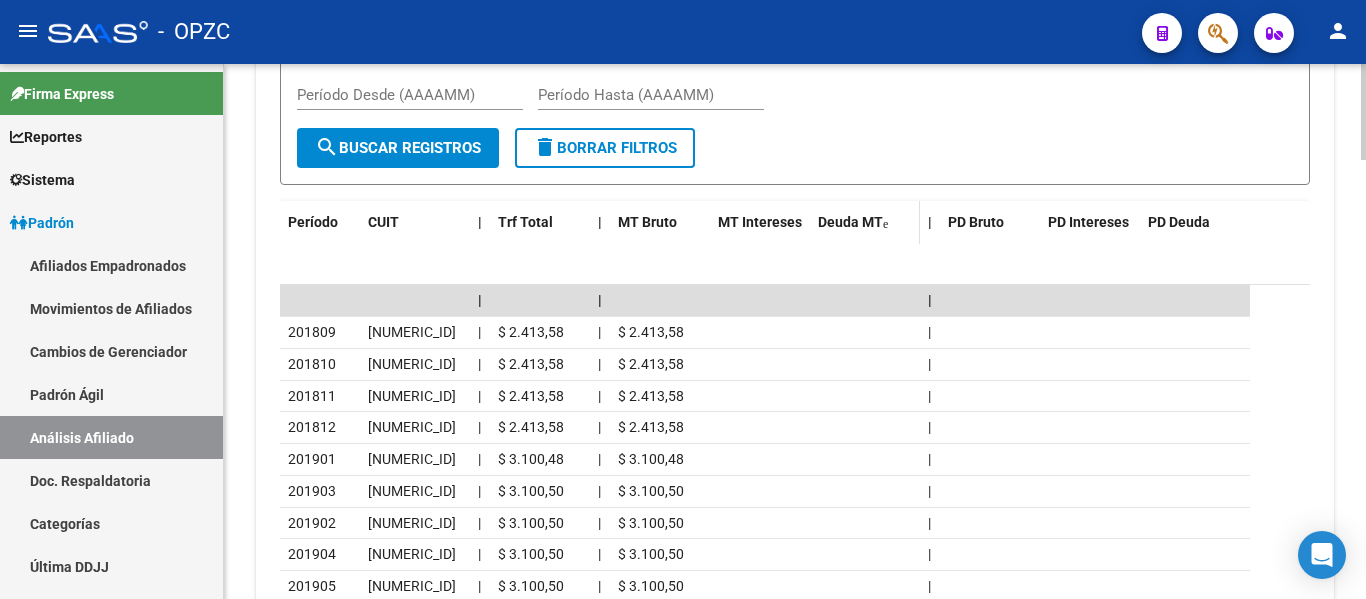 click on "Deuda MT" 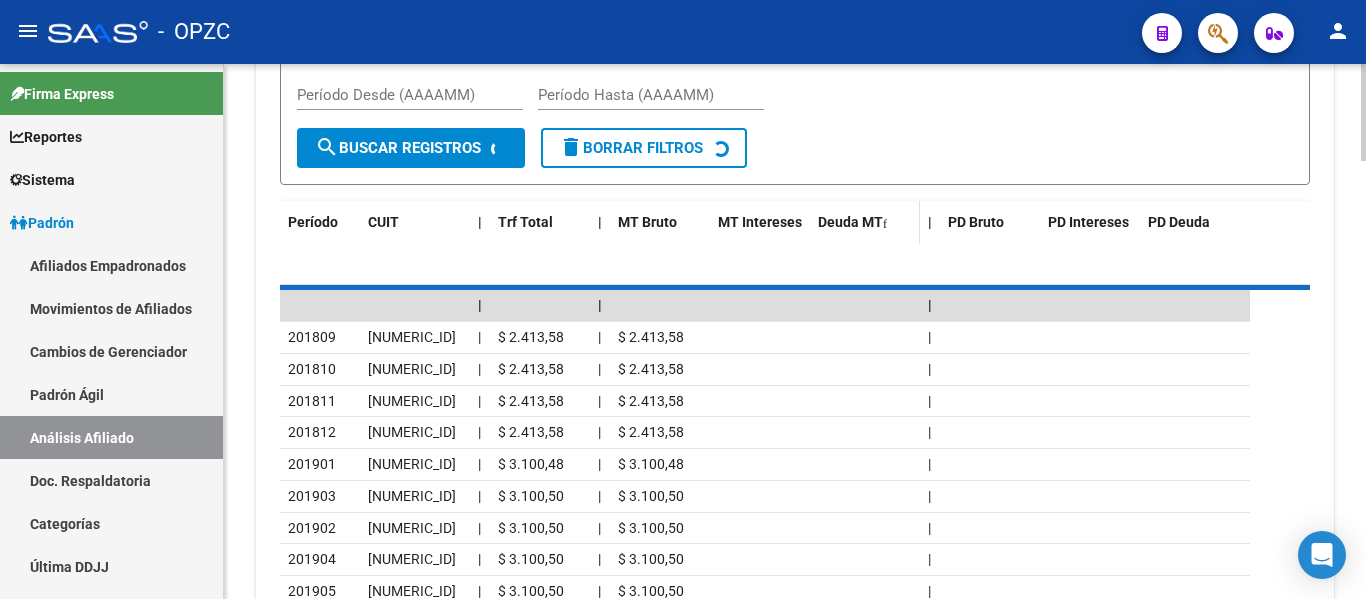 scroll, scrollTop: 2230, scrollLeft: 0, axis: vertical 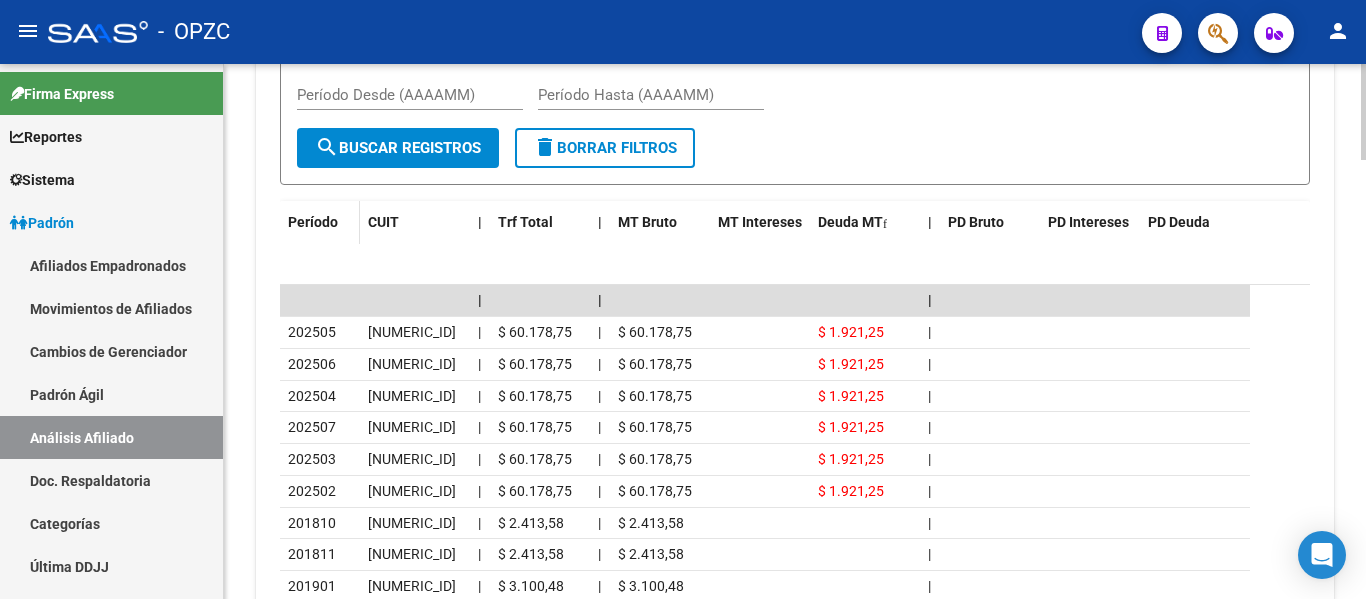 click on "Período" 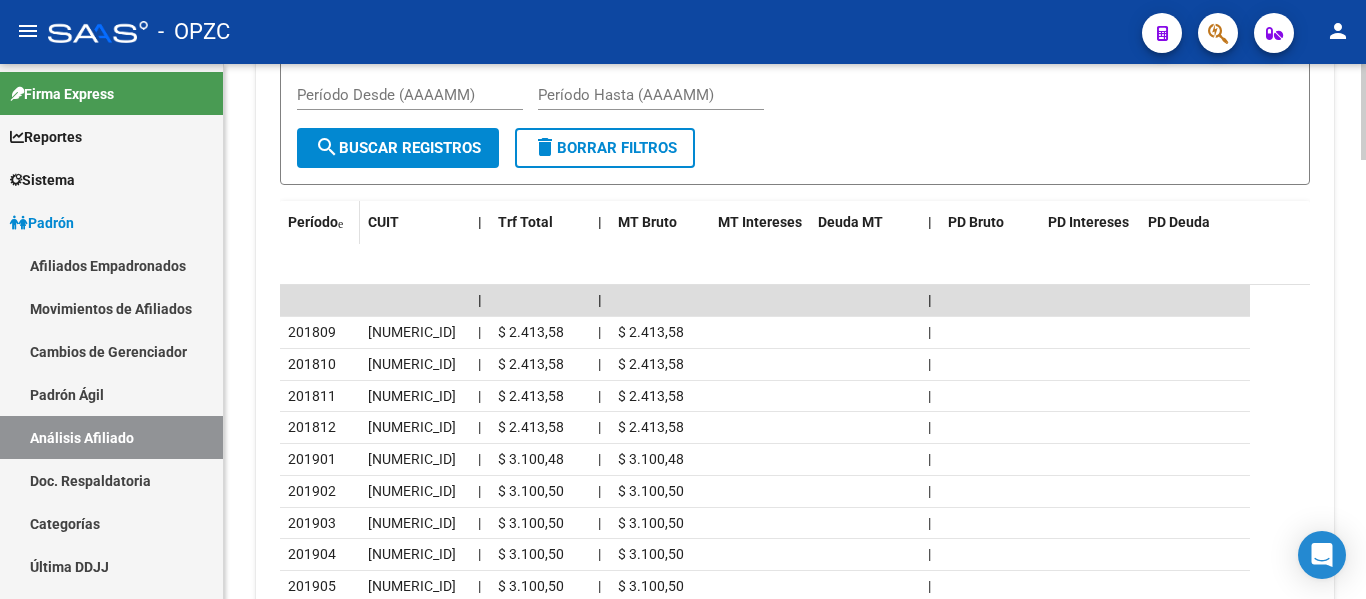 click on "Período" 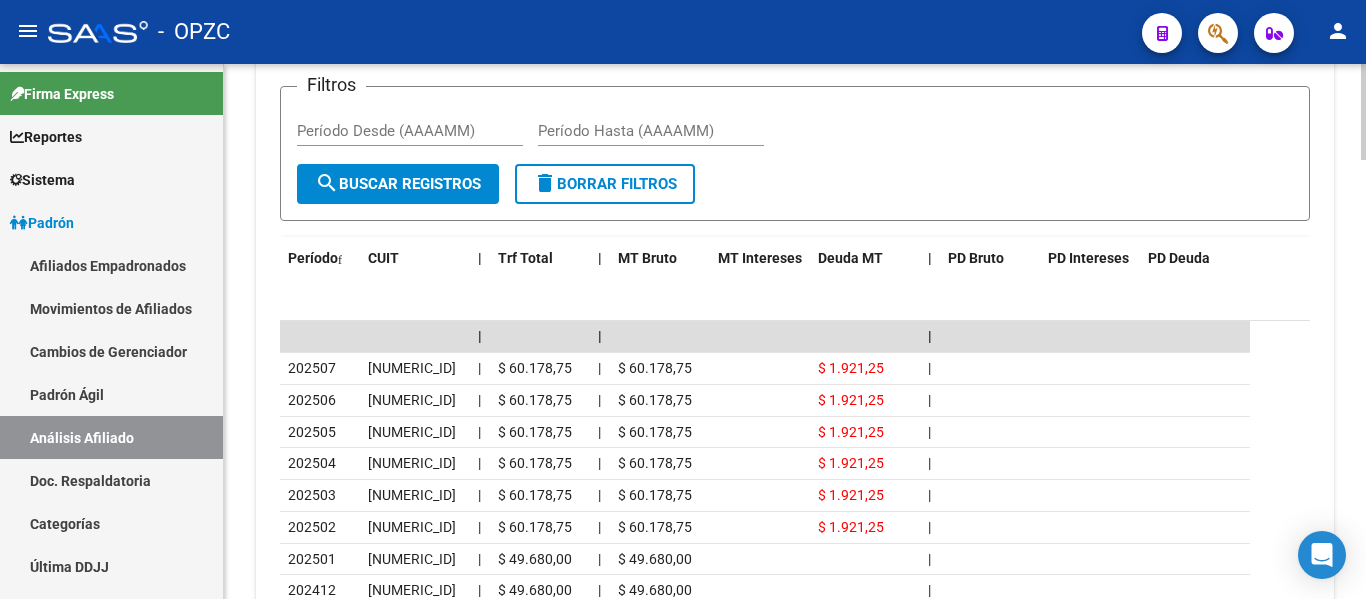 scroll, scrollTop: 2141, scrollLeft: 0, axis: vertical 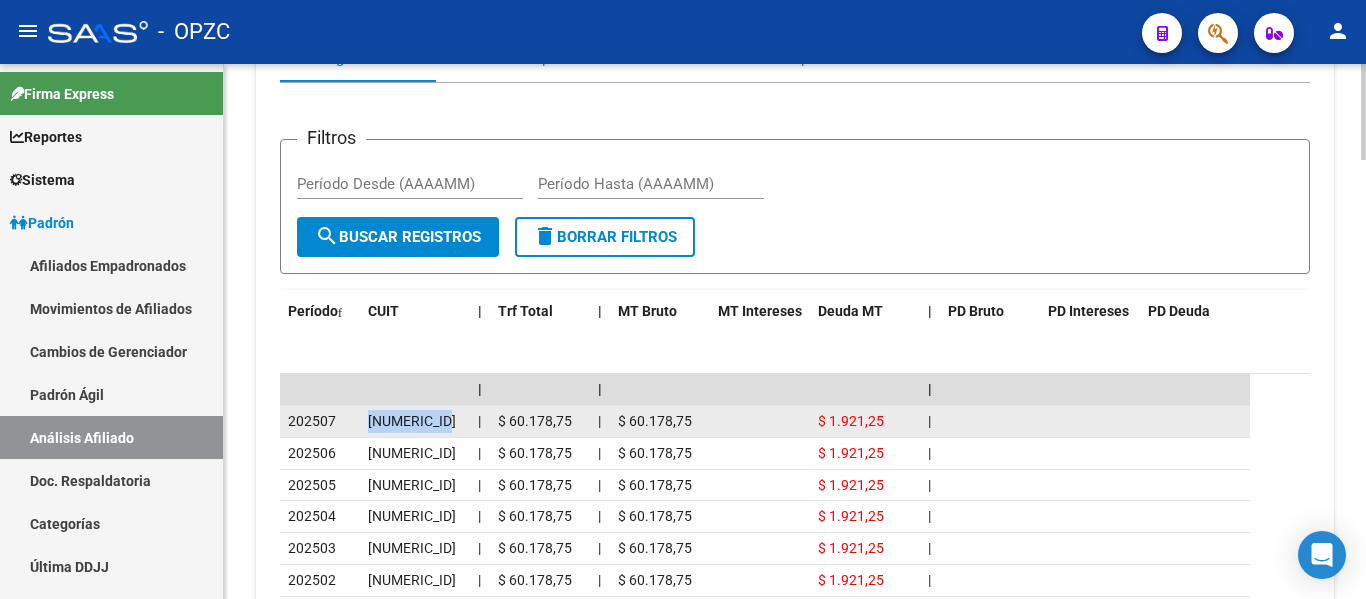 drag, startPoint x: 368, startPoint y: 422, endPoint x: 452, endPoint y: 421, distance: 84.00595 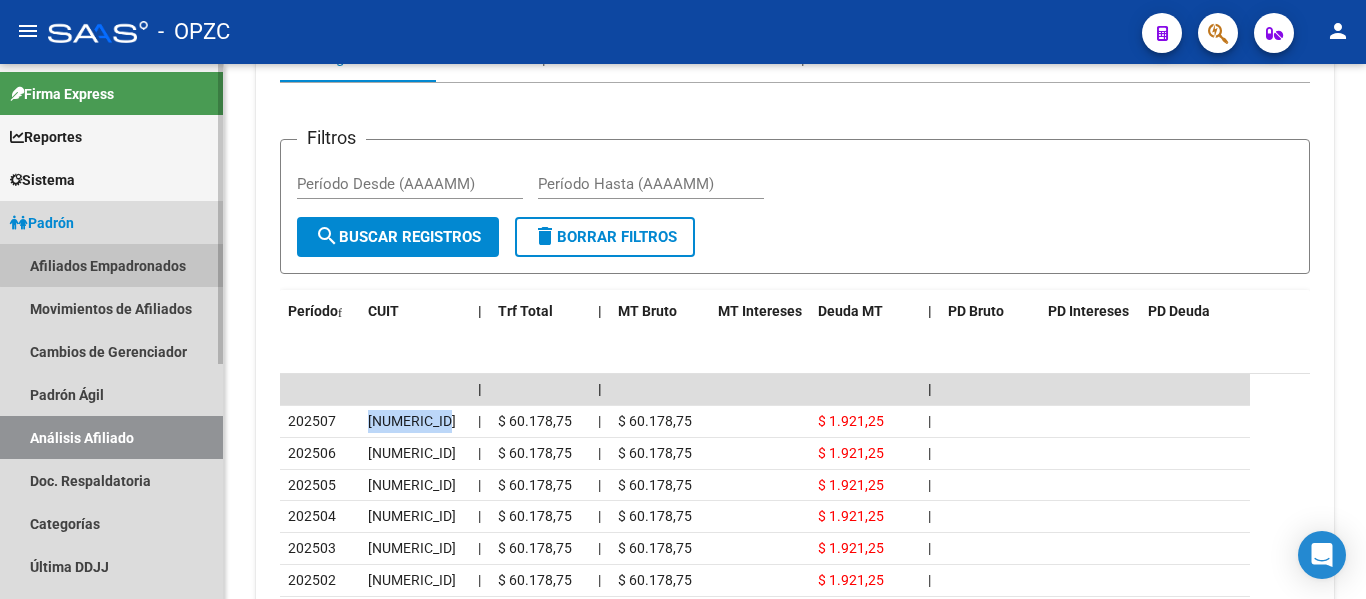 click on "Afiliados Empadronados" at bounding box center (111, 265) 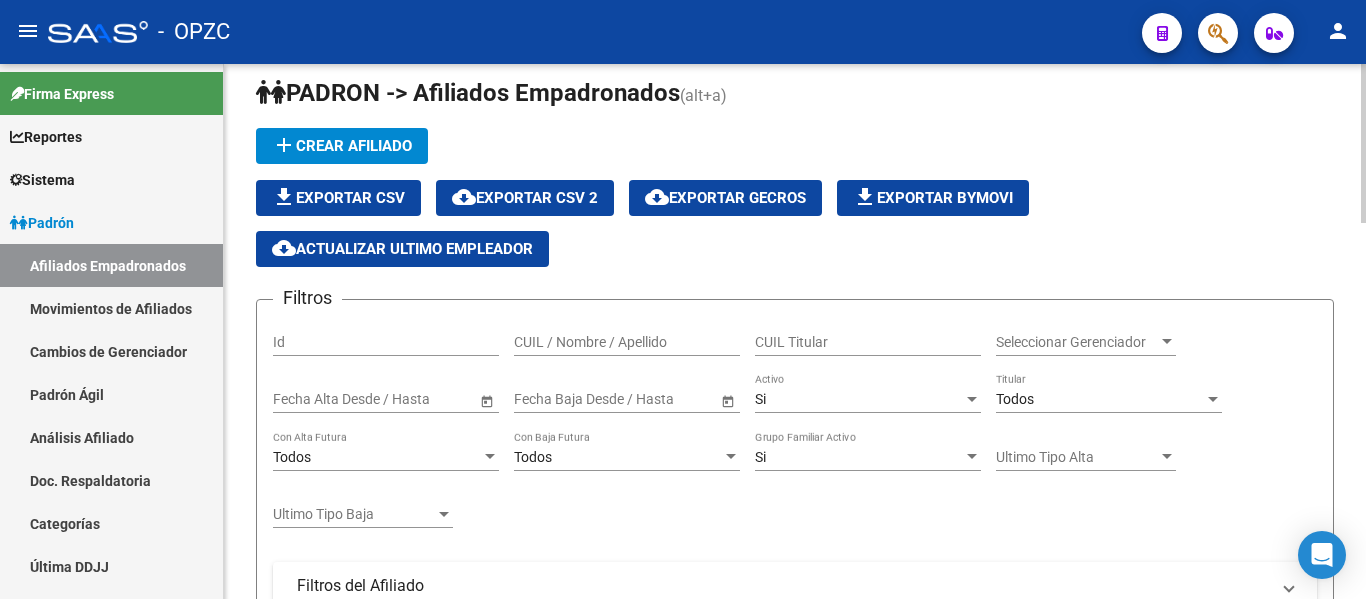 scroll, scrollTop: 0, scrollLeft: 0, axis: both 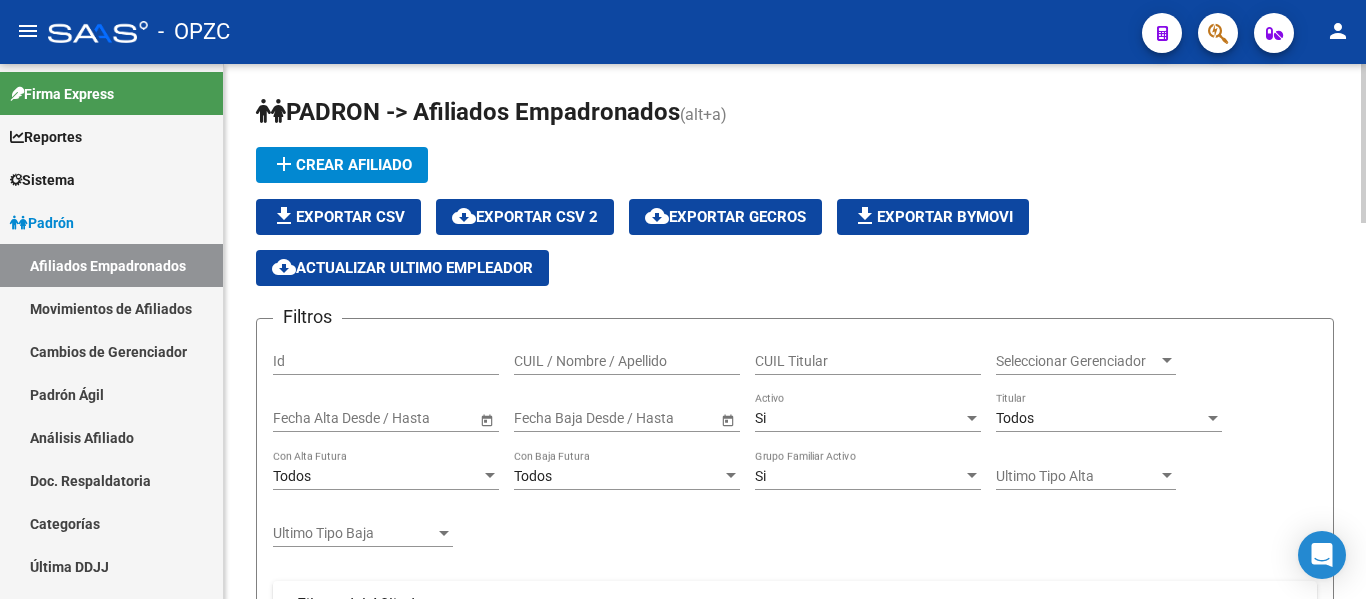 click on "CUIL Titular" 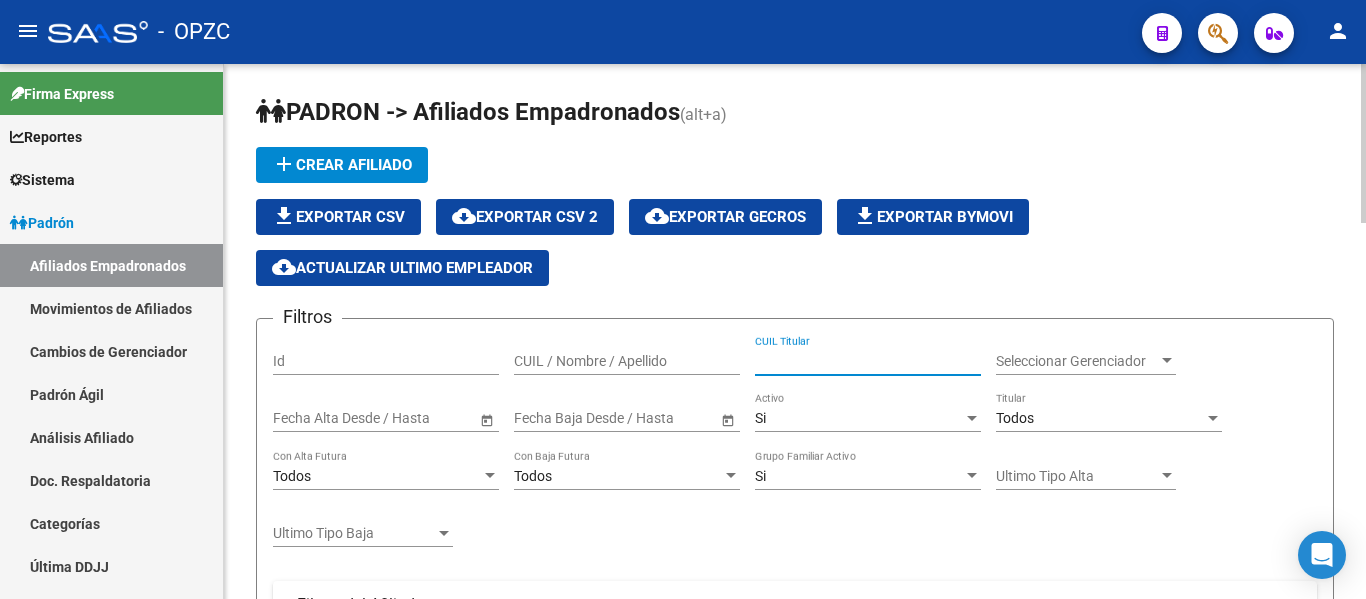 drag, startPoint x: 810, startPoint y: 351, endPoint x: 766, endPoint y: 360, distance: 44.911022 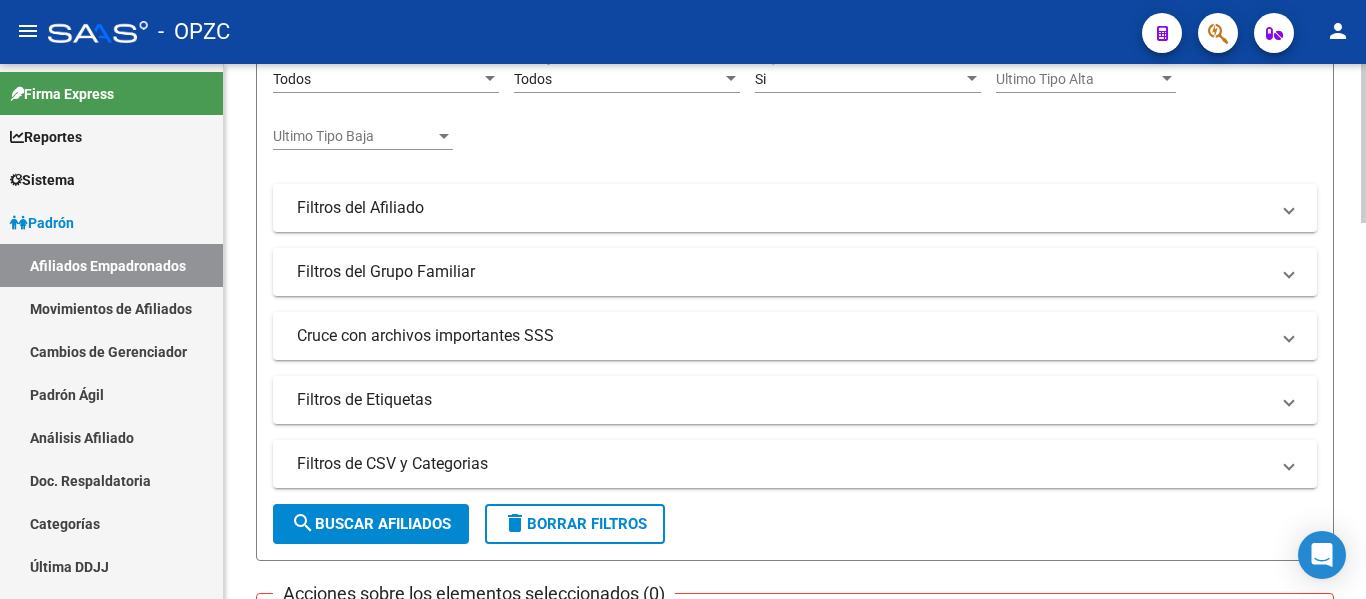 scroll, scrollTop: 400, scrollLeft: 0, axis: vertical 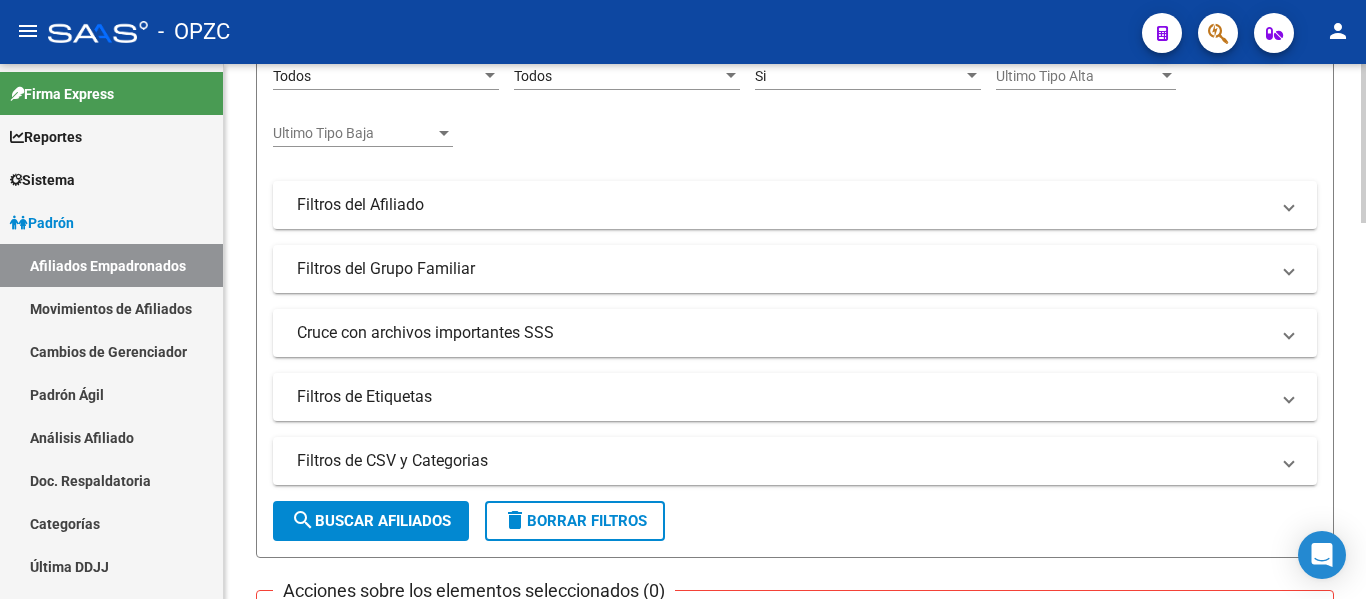 type on "[NUMERIC_ID]" 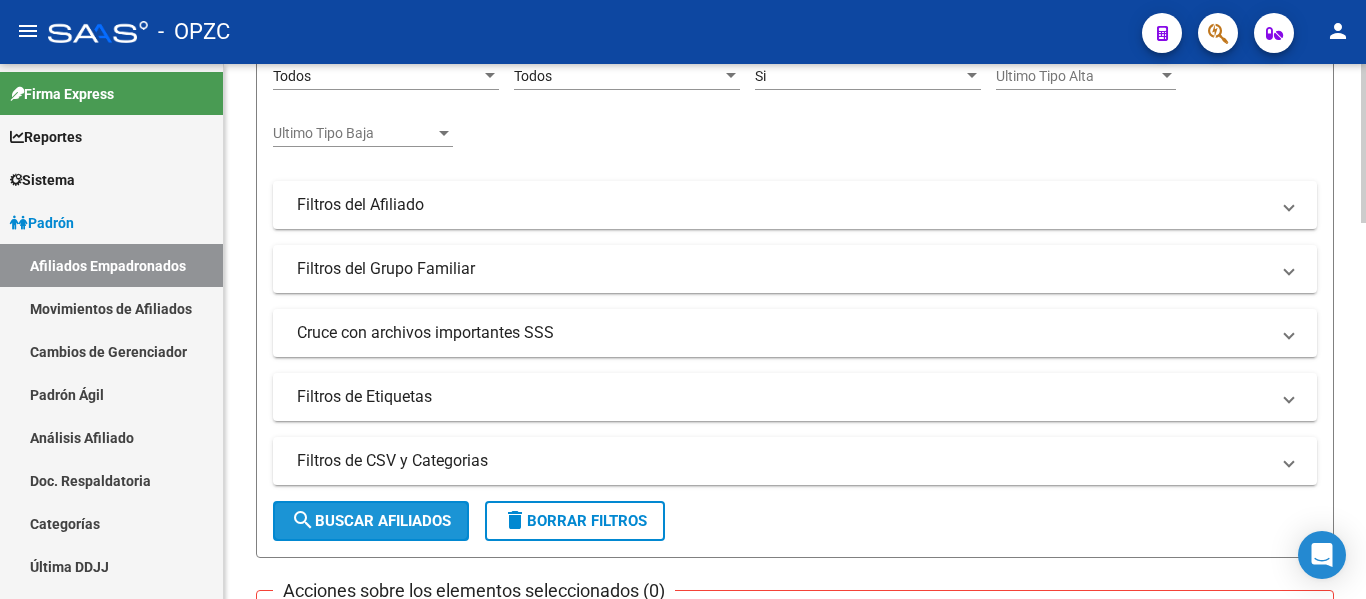 click on "search  Buscar Afiliados" 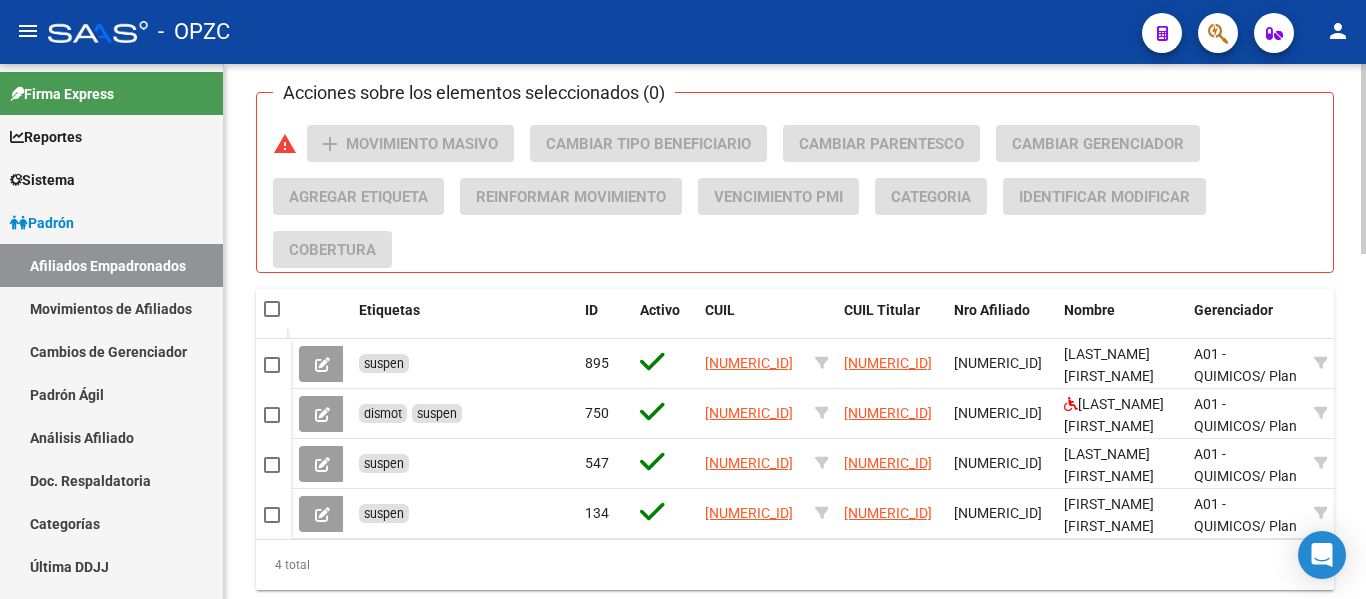 scroll, scrollTop: 900, scrollLeft: 0, axis: vertical 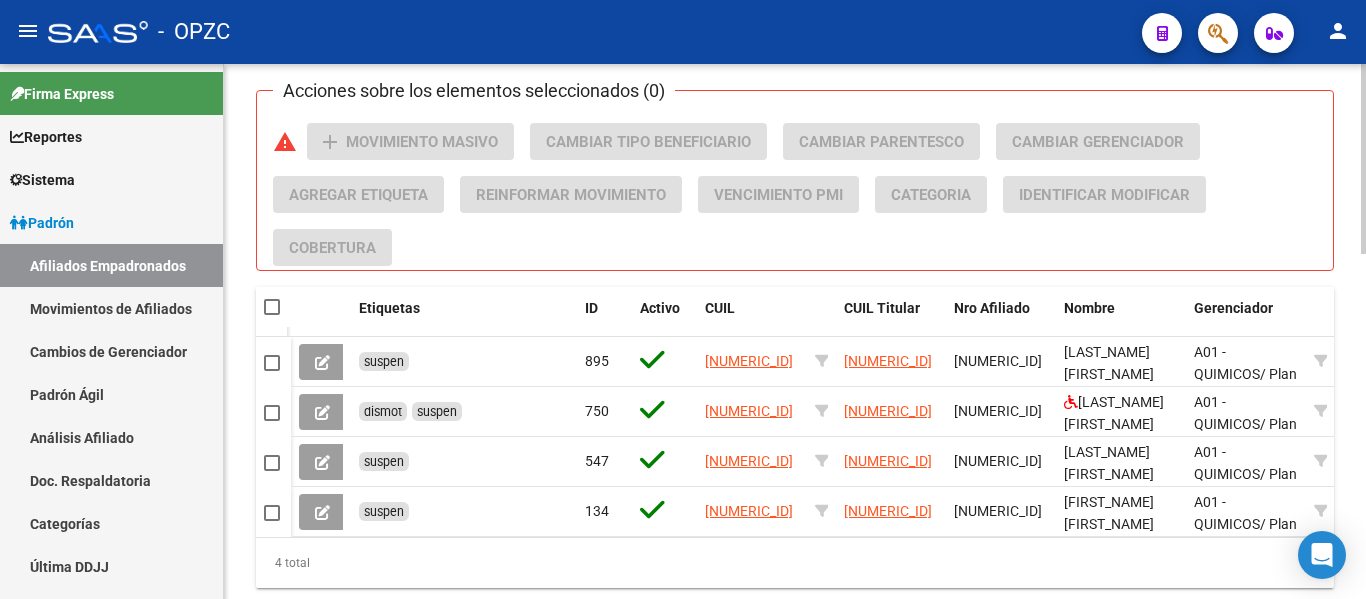 click at bounding box center (272, 307) 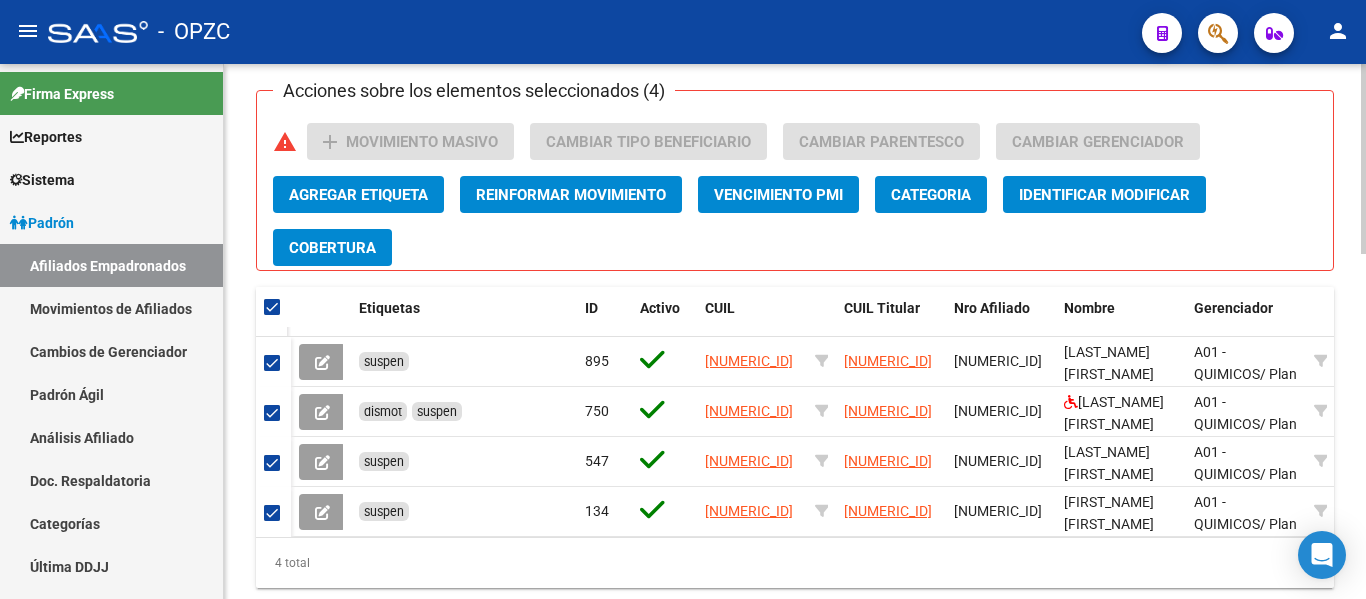 click on "Agregar Etiqueta" 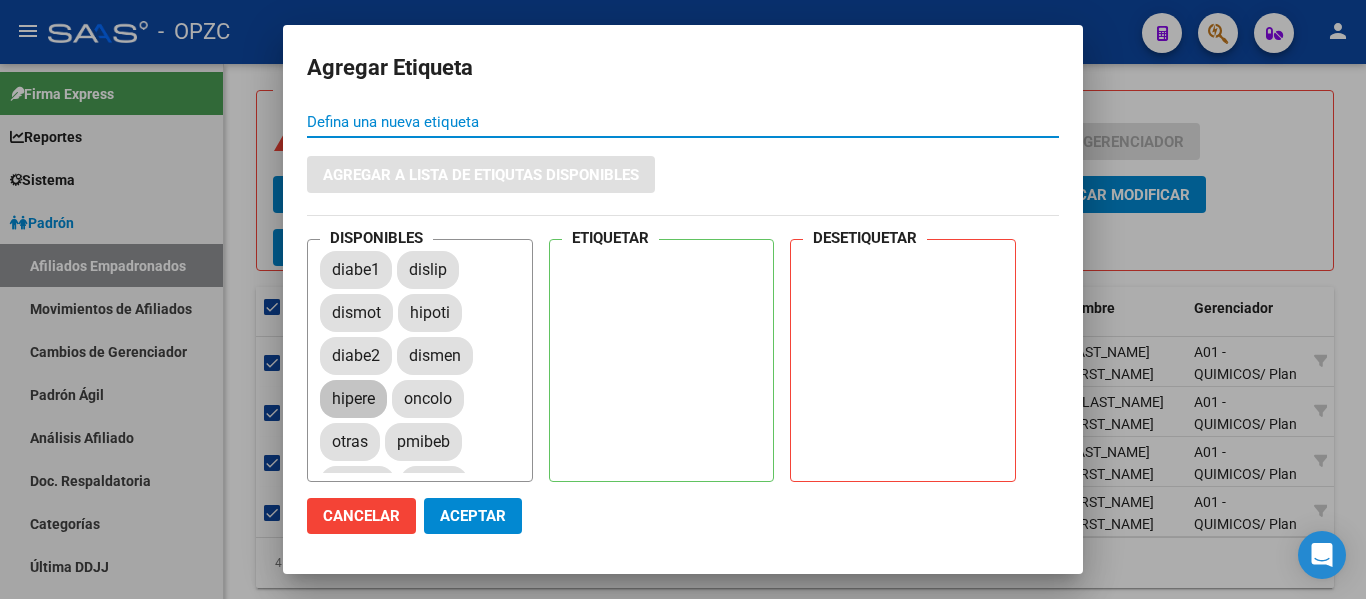 scroll, scrollTop: 100, scrollLeft: 0, axis: vertical 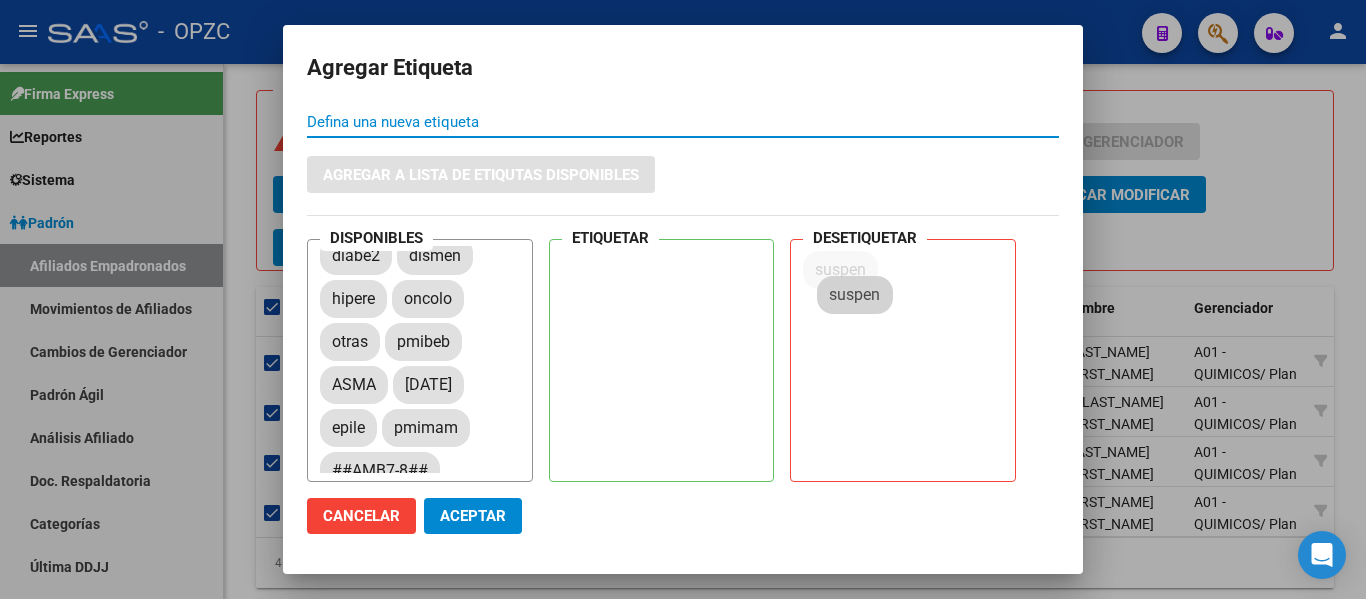 drag, startPoint x: 363, startPoint y: 389, endPoint x: 861, endPoint y: 299, distance: 506.0672 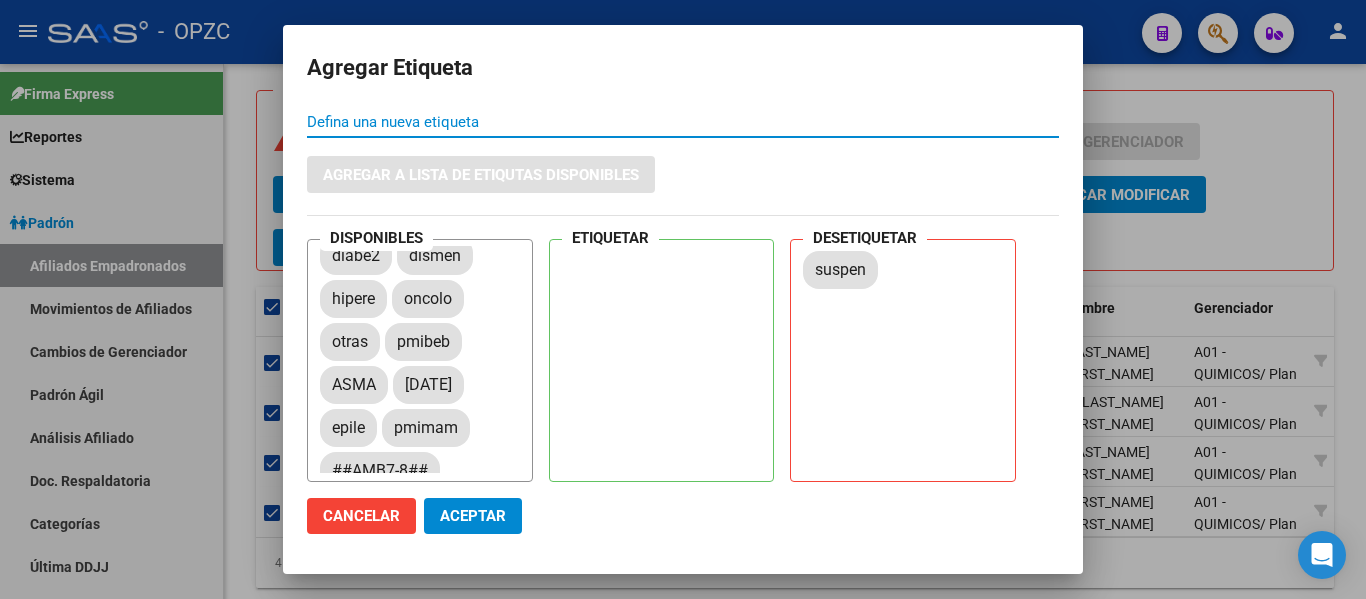 click on "Aceptar" 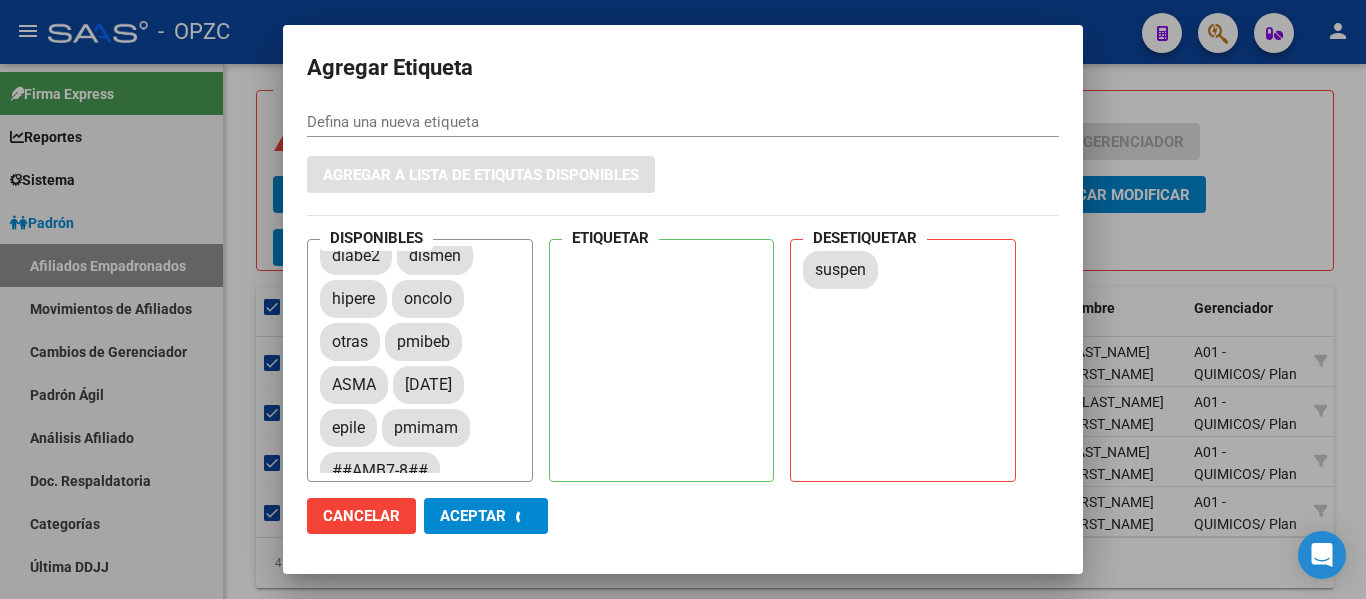 checkbox on "false" 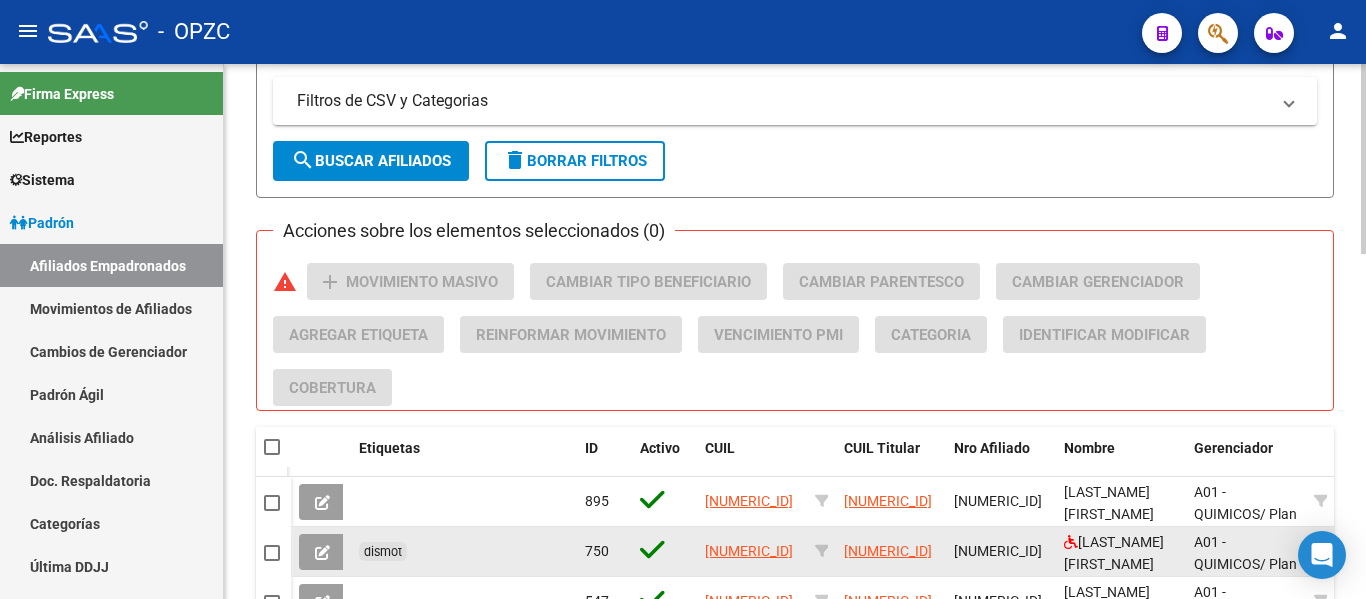 scroll, scrollTop: 600, scrollLeft: 0, axis: vertical 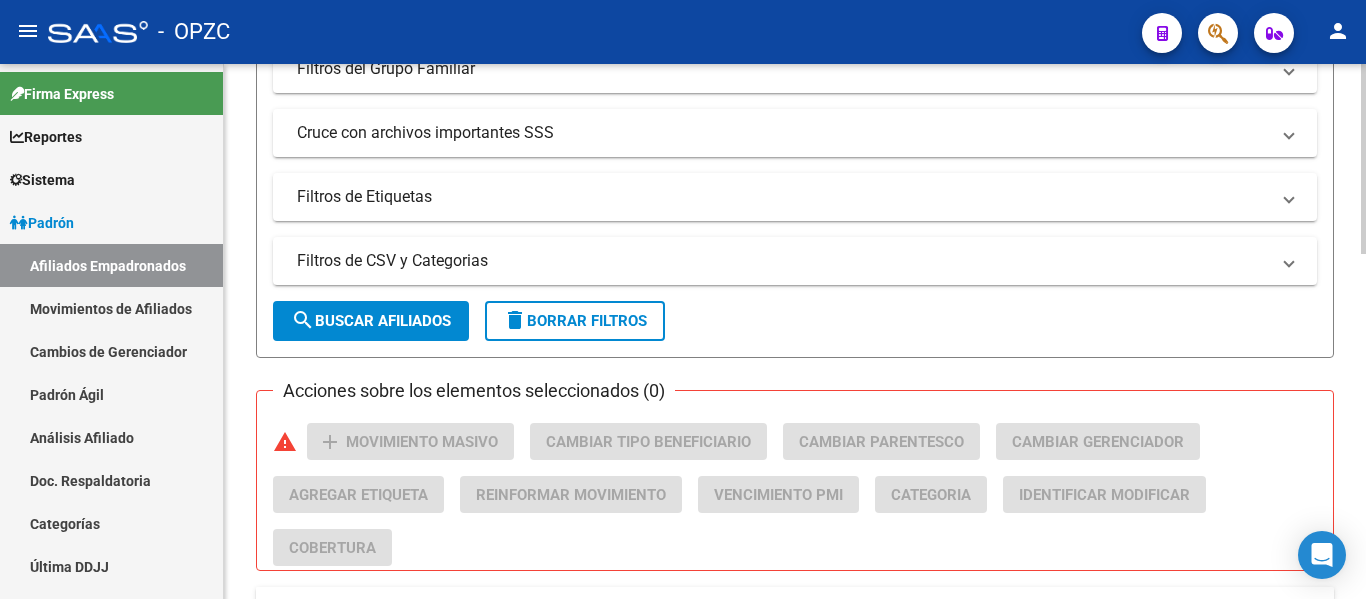 click on "delete  Borrar Filtros" 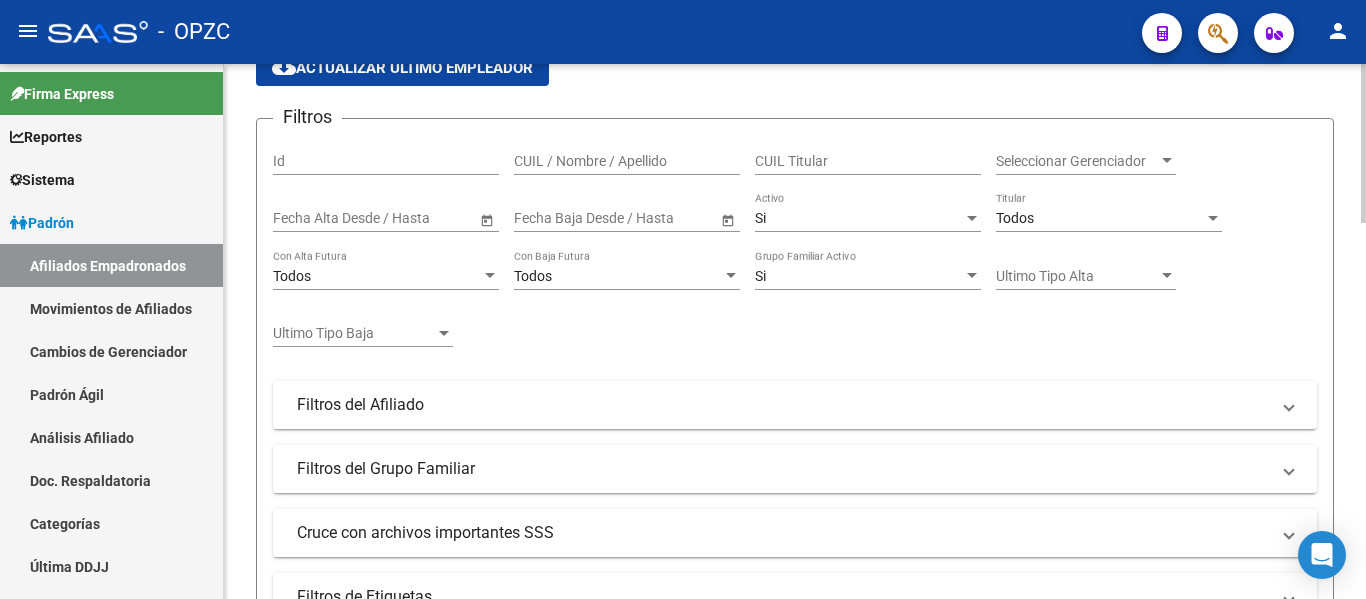 scroll, scrollTop: 0, scrollLeft: 0, axis: both 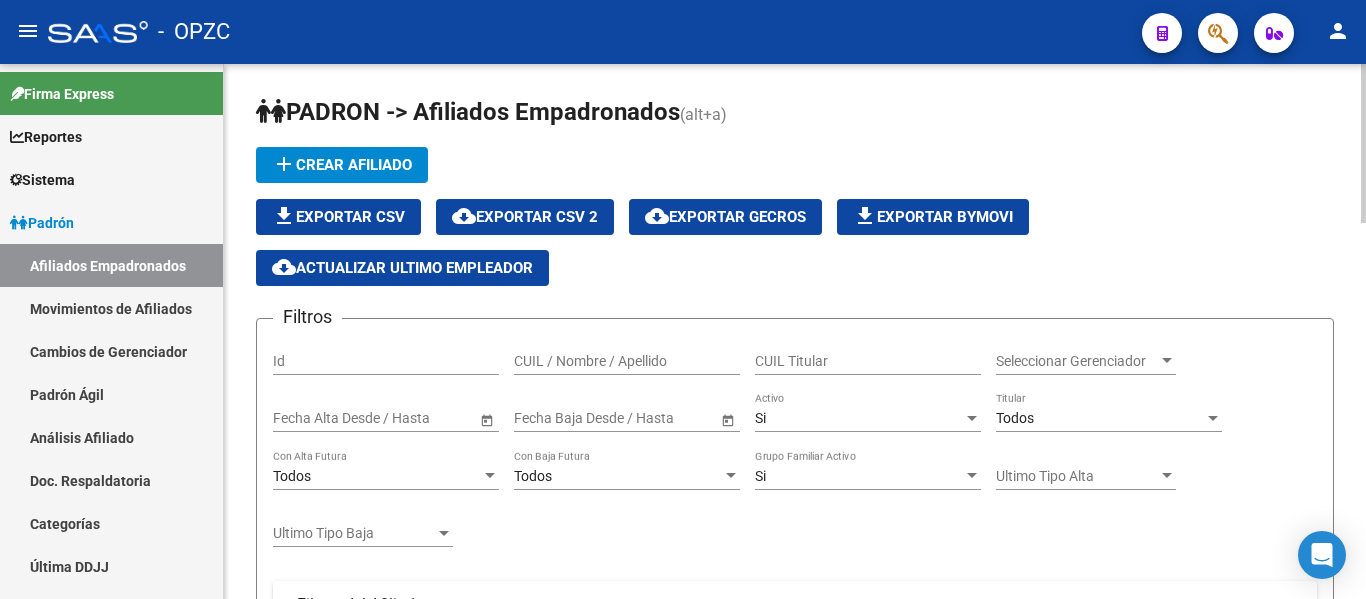 click on "add  Crear Afiliado
file_download  Exportar CSV  cloud_download  Exportar CSV 2  cloud_download  Exportar GECROS  file_download  Exportar Bymovi  cloud_download  Actualizar ultimo Empleador" 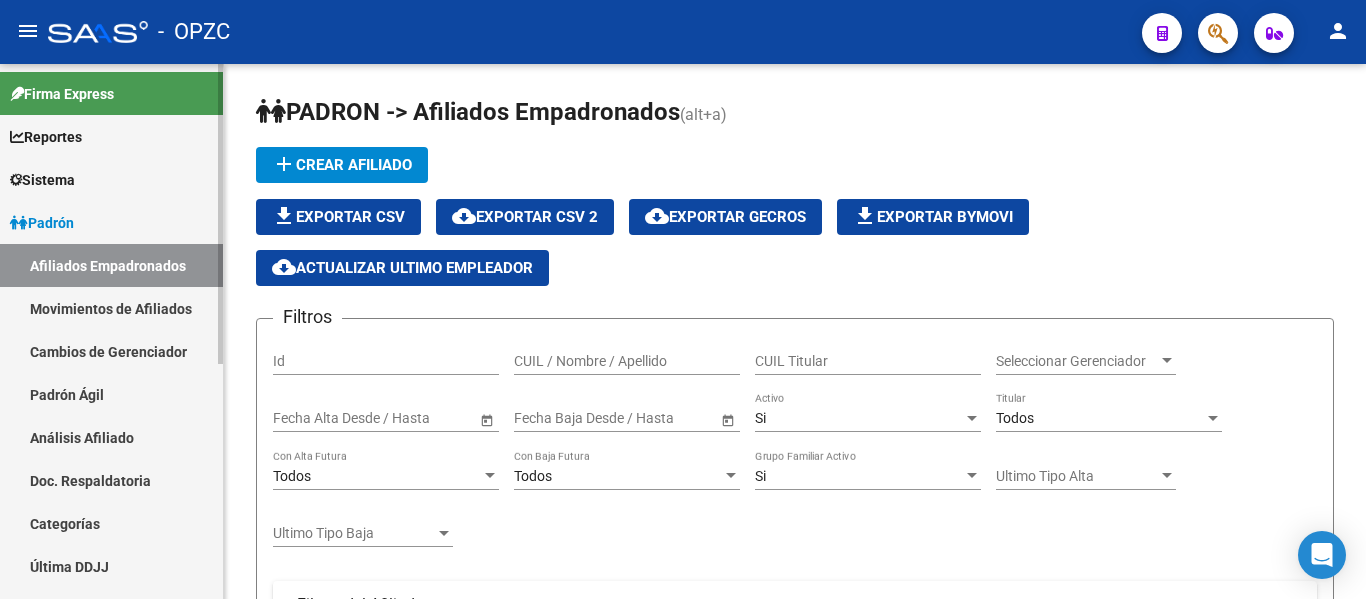 click on "Análisis Afiliado" at bounding box center (111, 437) 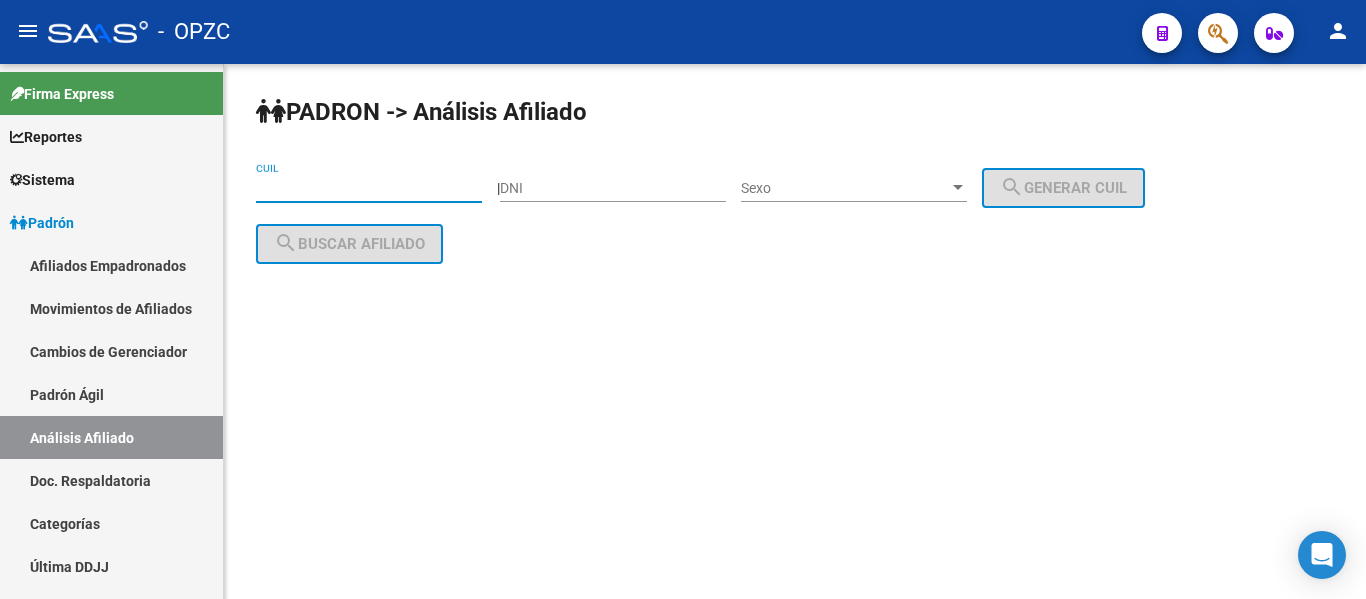 paste on "[NUMERIC_ID]" 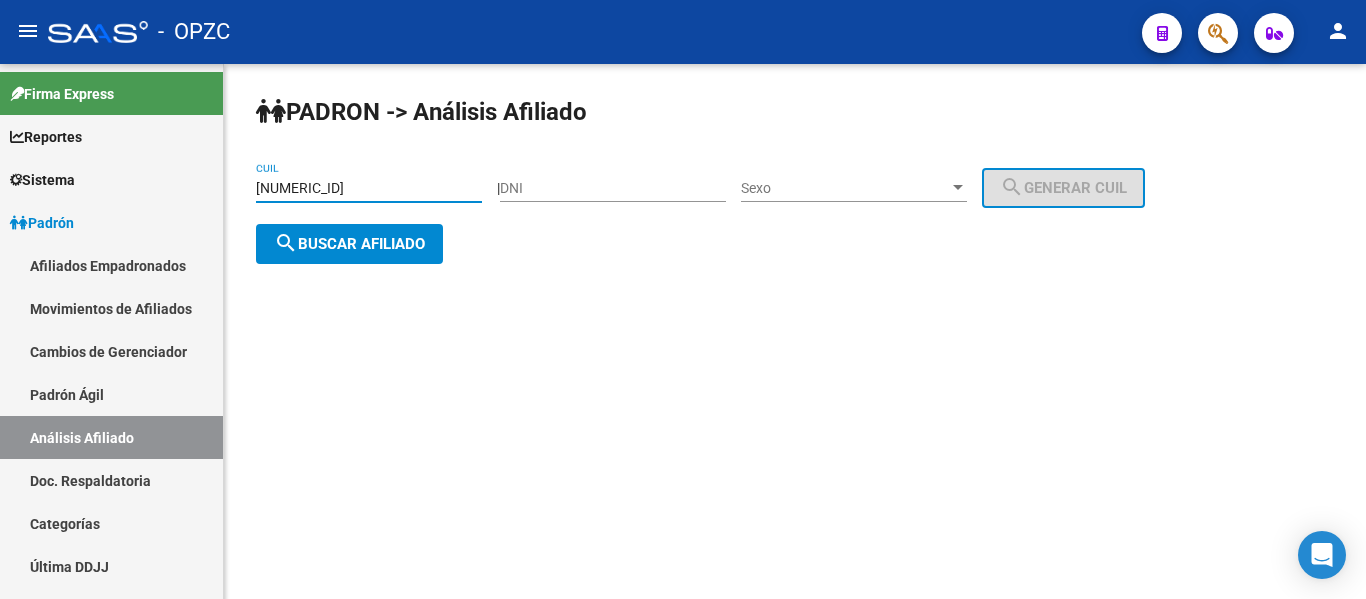 type on "[NUMERIC_ID]" 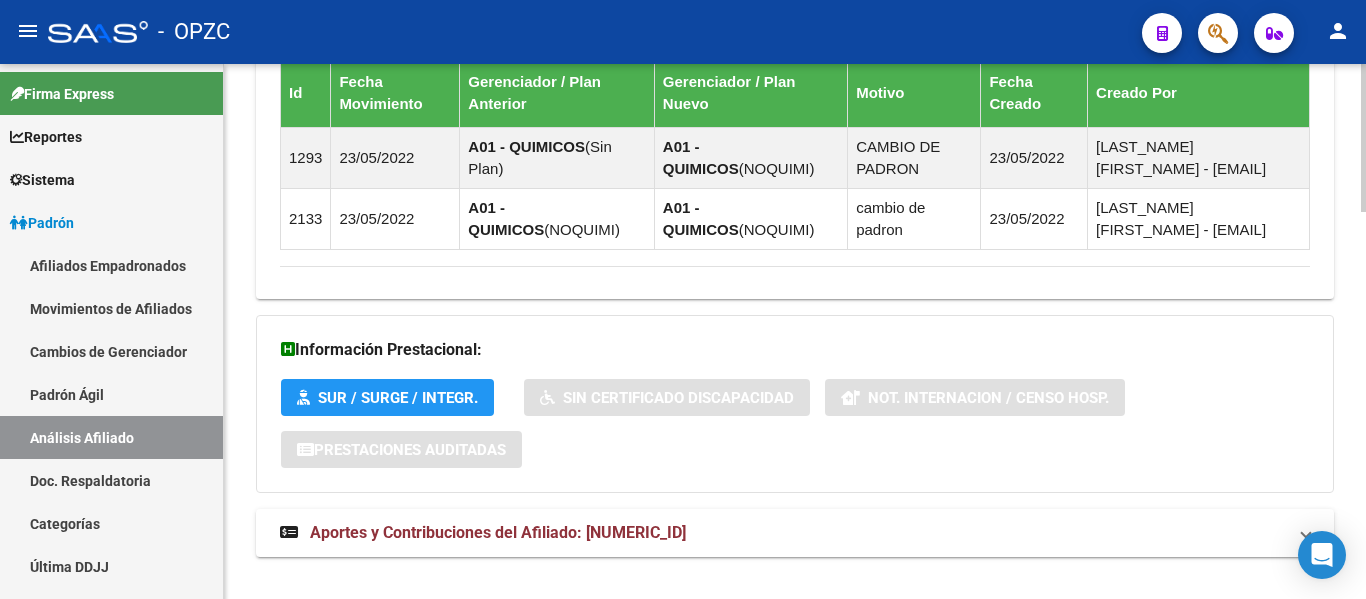 scroll, scrollTop: 1401, scrollLeft: 0, axis: vertical 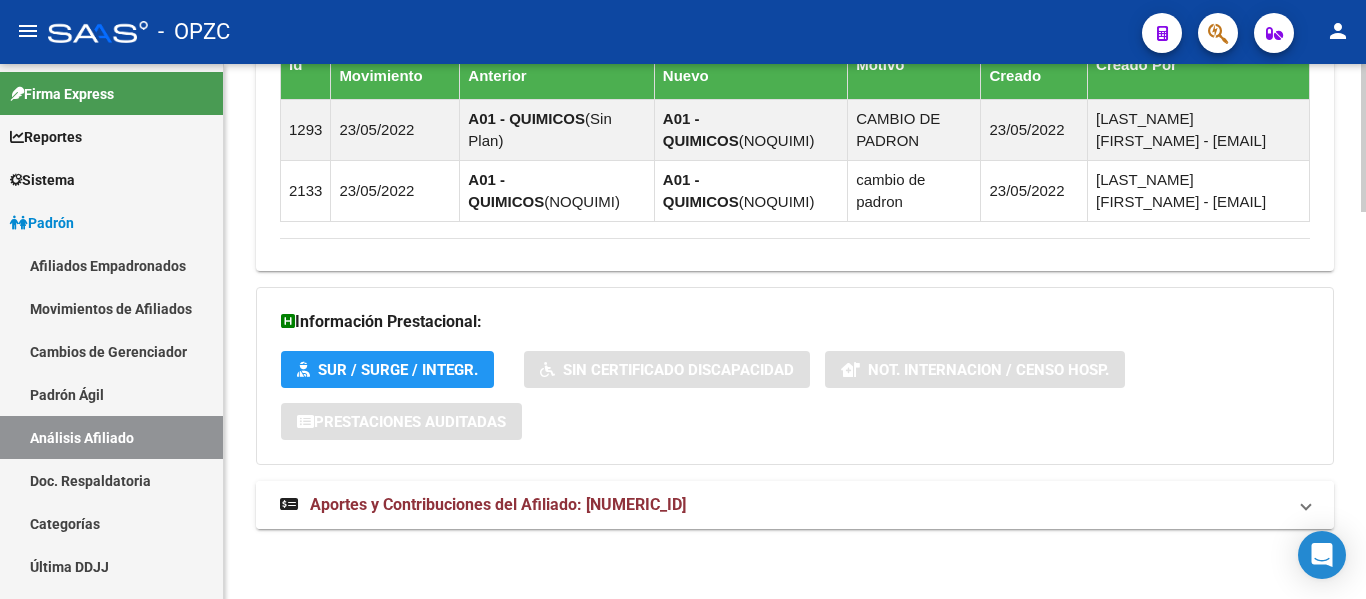click on "Aportes y Contribuciones del Afiliado: [NUMERIC_ID]" at bounding box center (498, 504) 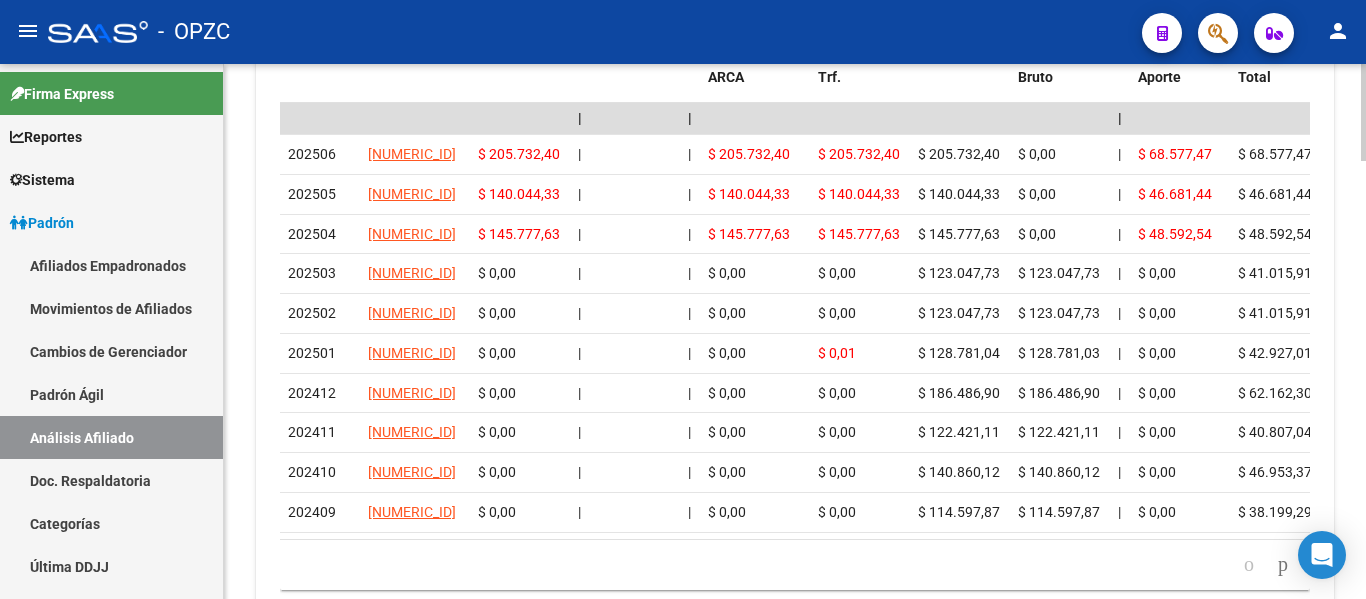 scroll, scrollTop: 2315, scrollLeft: 0, axis: vertical 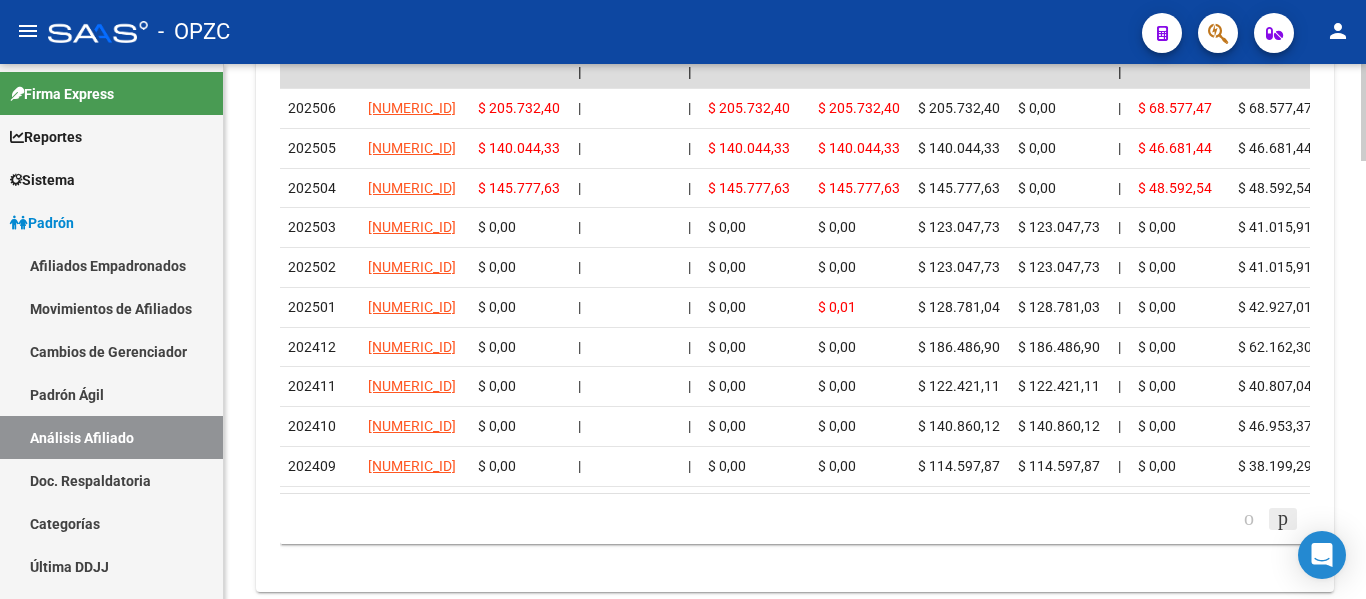 click 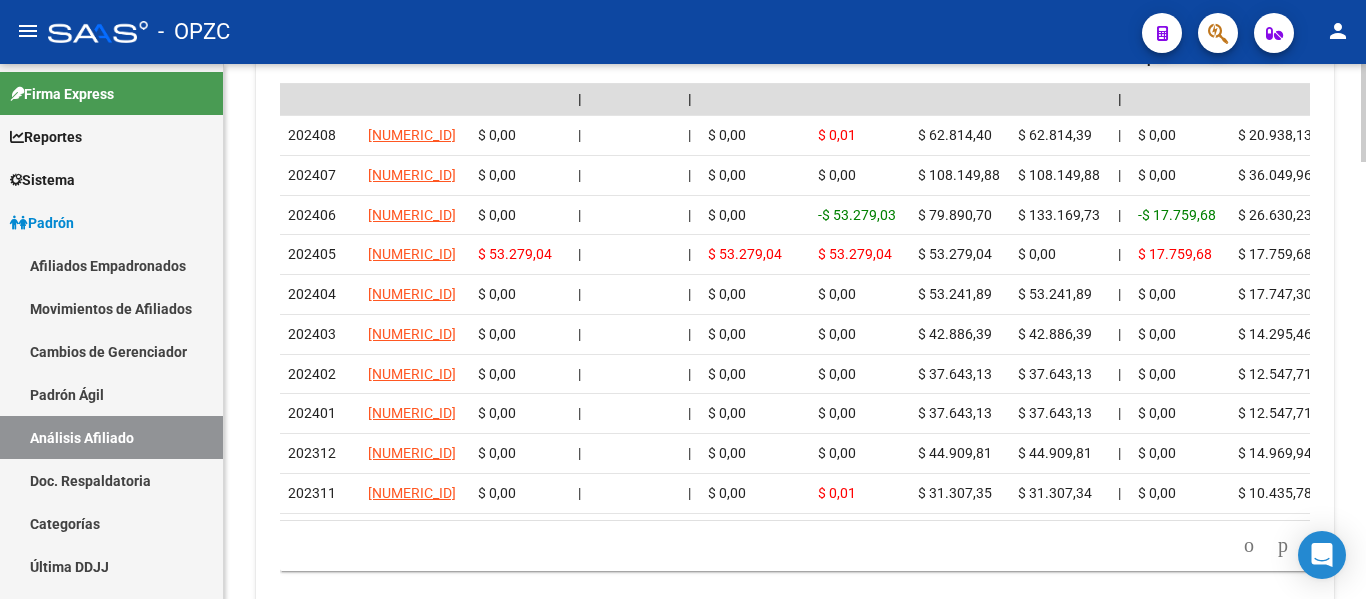 scroll, scrollTop: 2315, scrollLeft: 0, axis: vertical 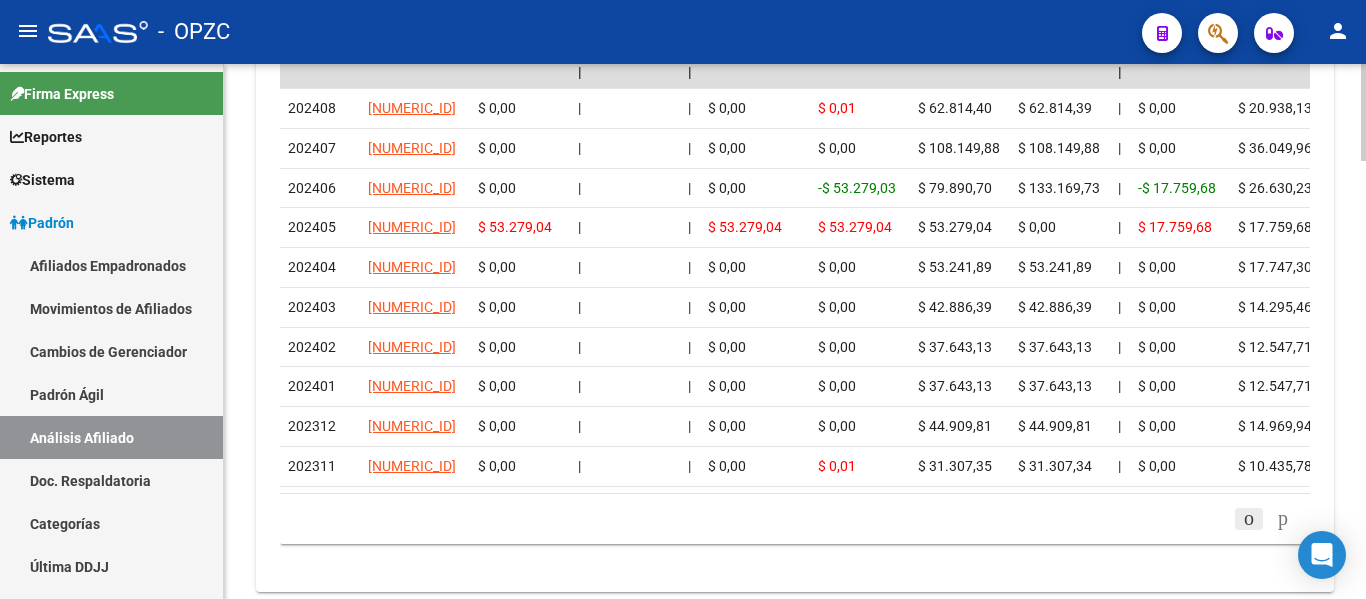click 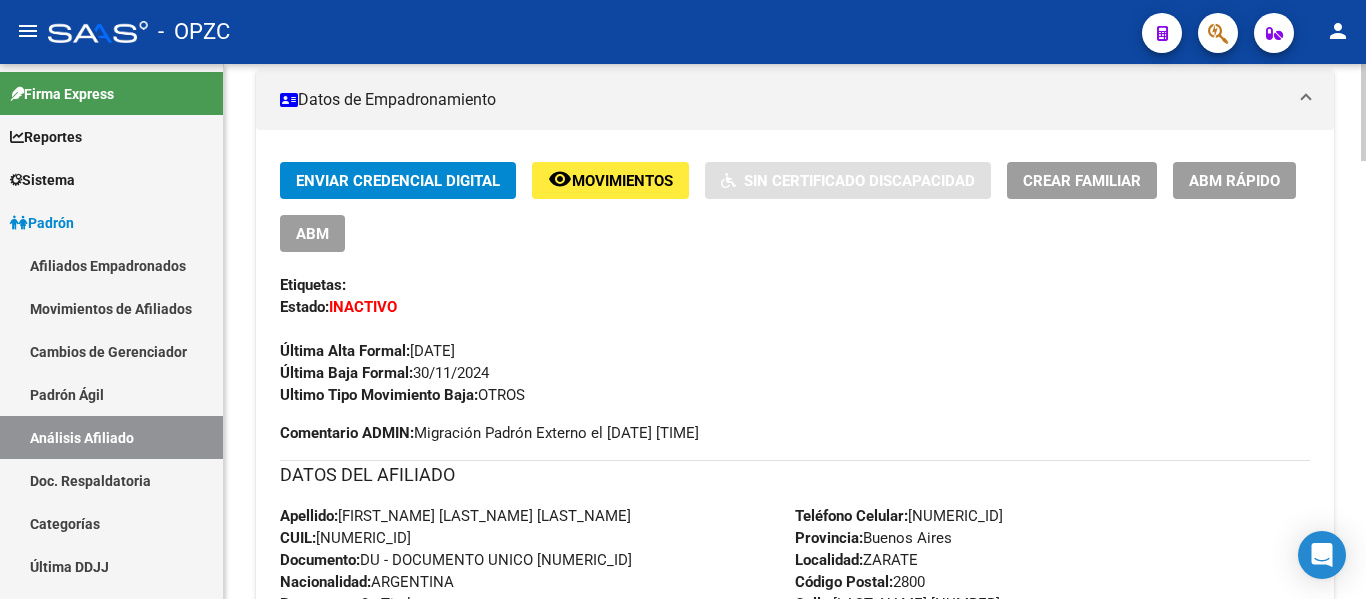 scroll, scrollTop: 315, scrollLeft: 0, axis: vertical 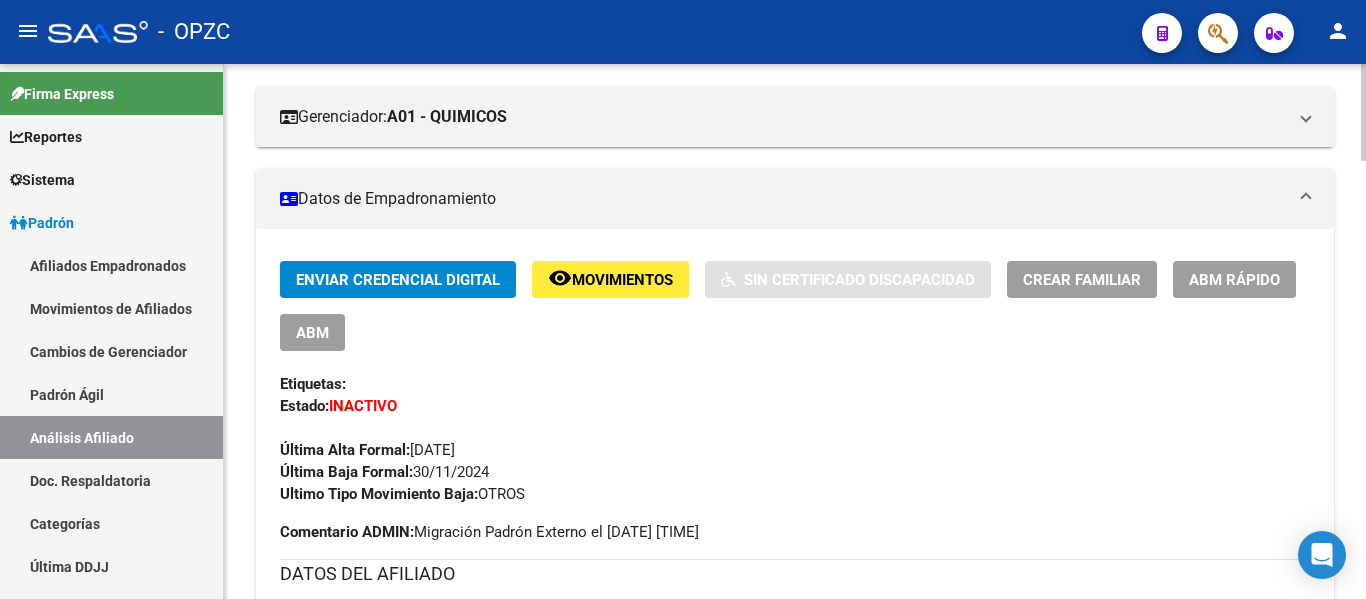 click on "ABM" at bounding box center (312, 333) 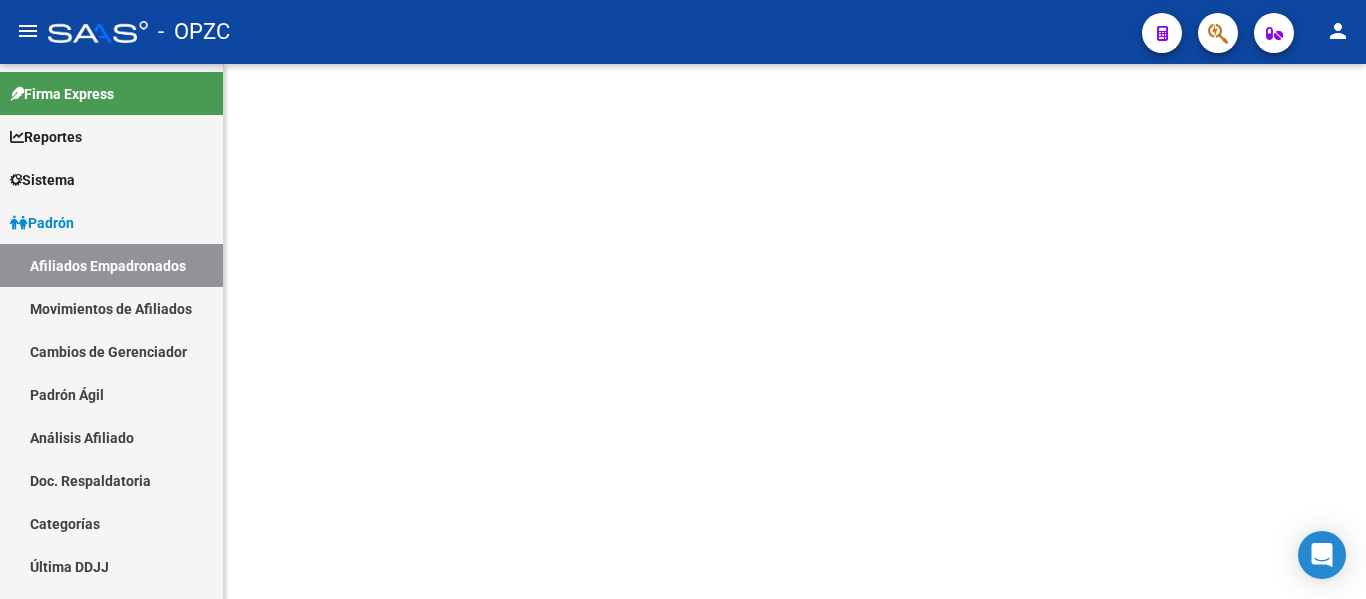 scroll, scrollTop: 0, scrollLeft: 0, axis: both 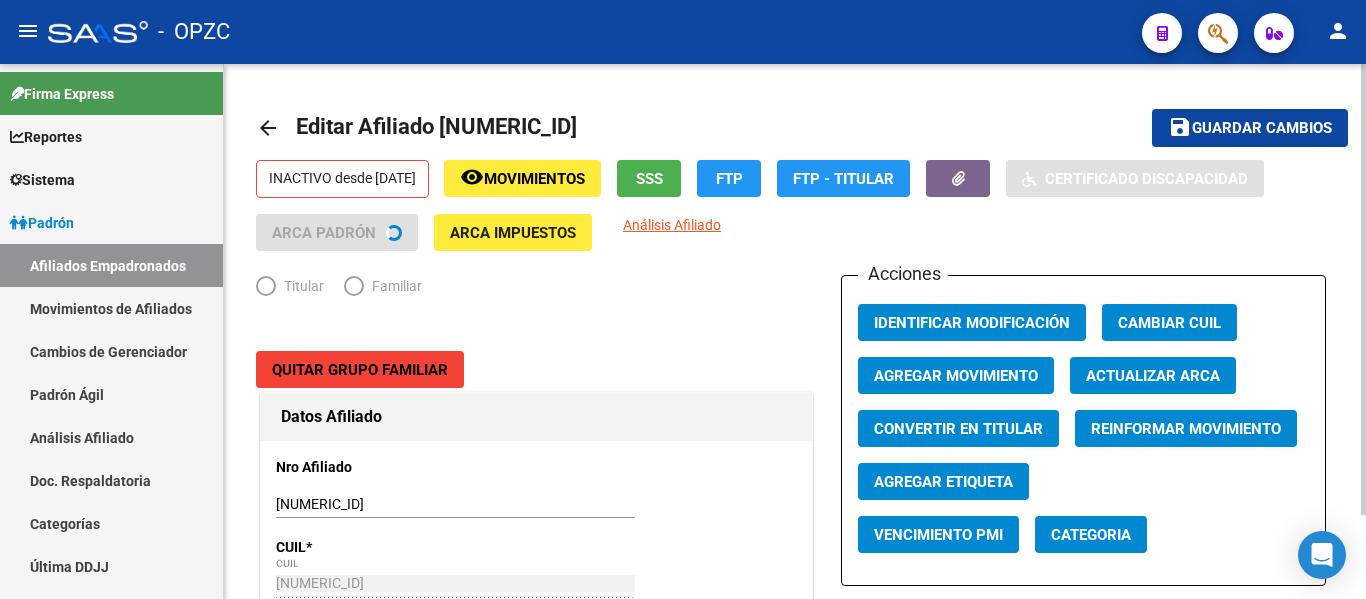 radio on "true" 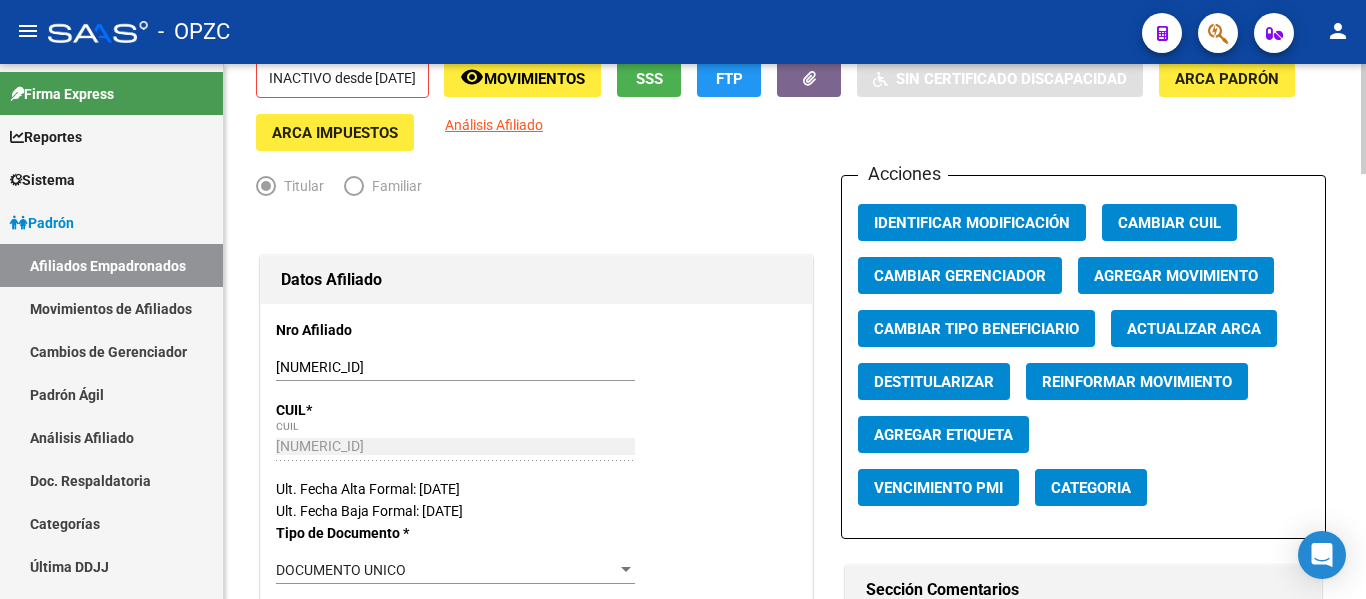 scroll, scrollTop: 0, scrollLeft: 0, axis: both 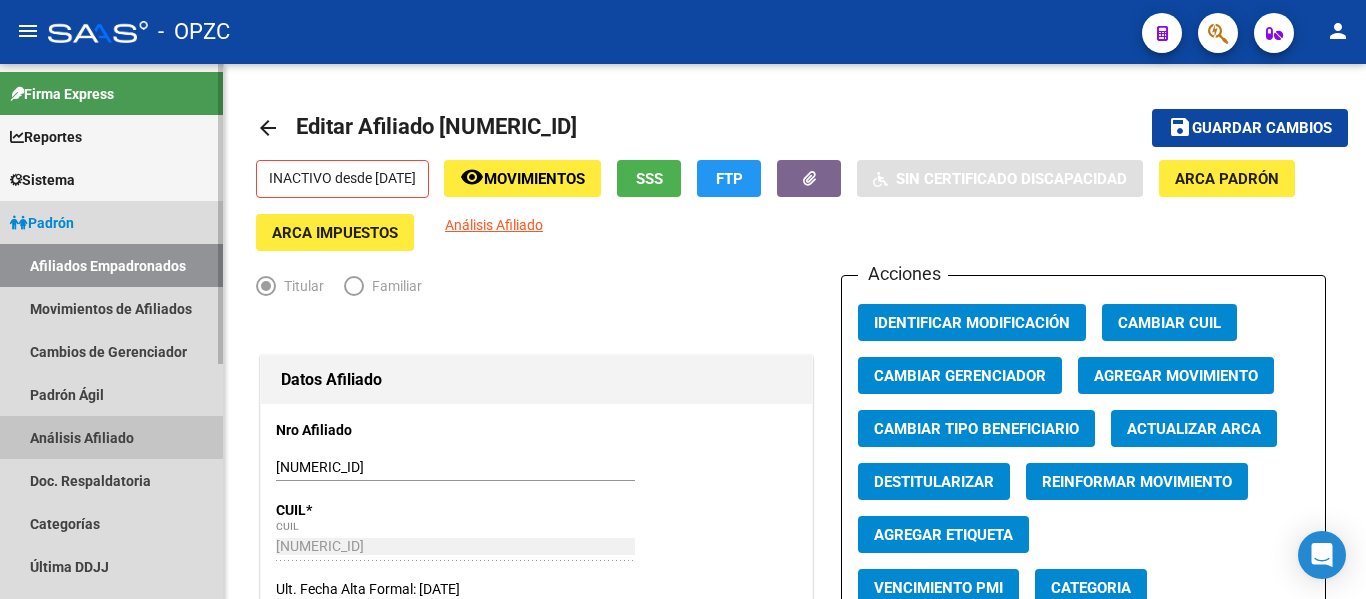 click on "Análisis Afiliado" at bounding box center (111, 437) 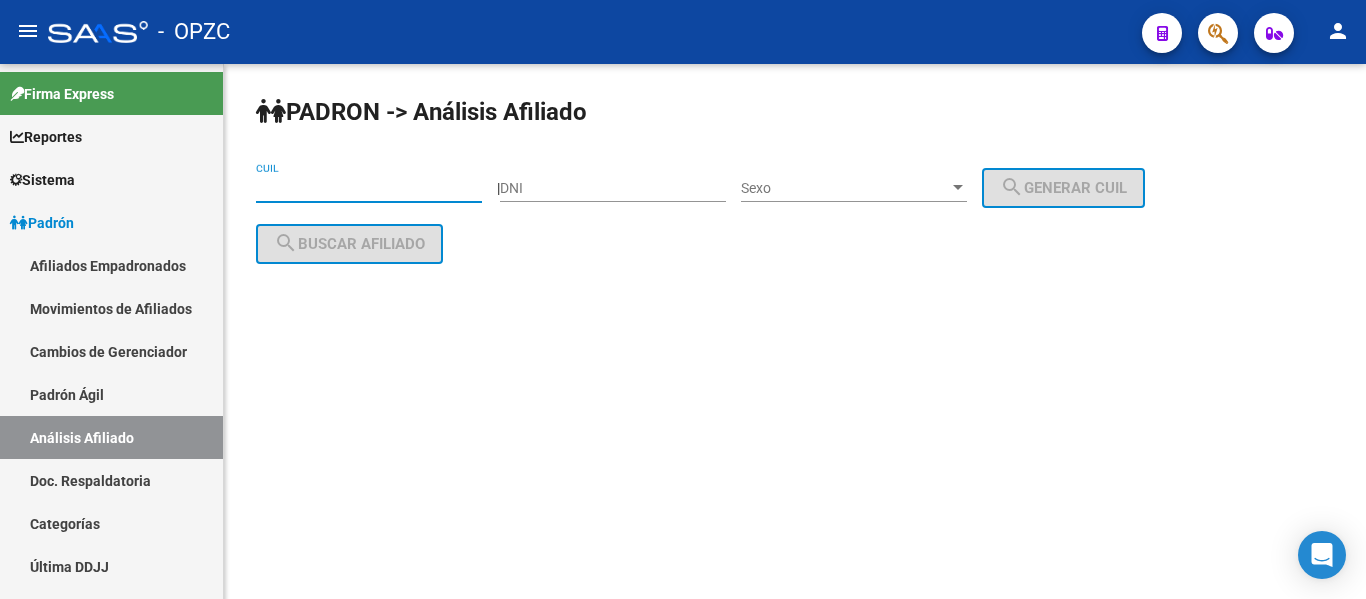 paste on "[NUMERIC_ID]" 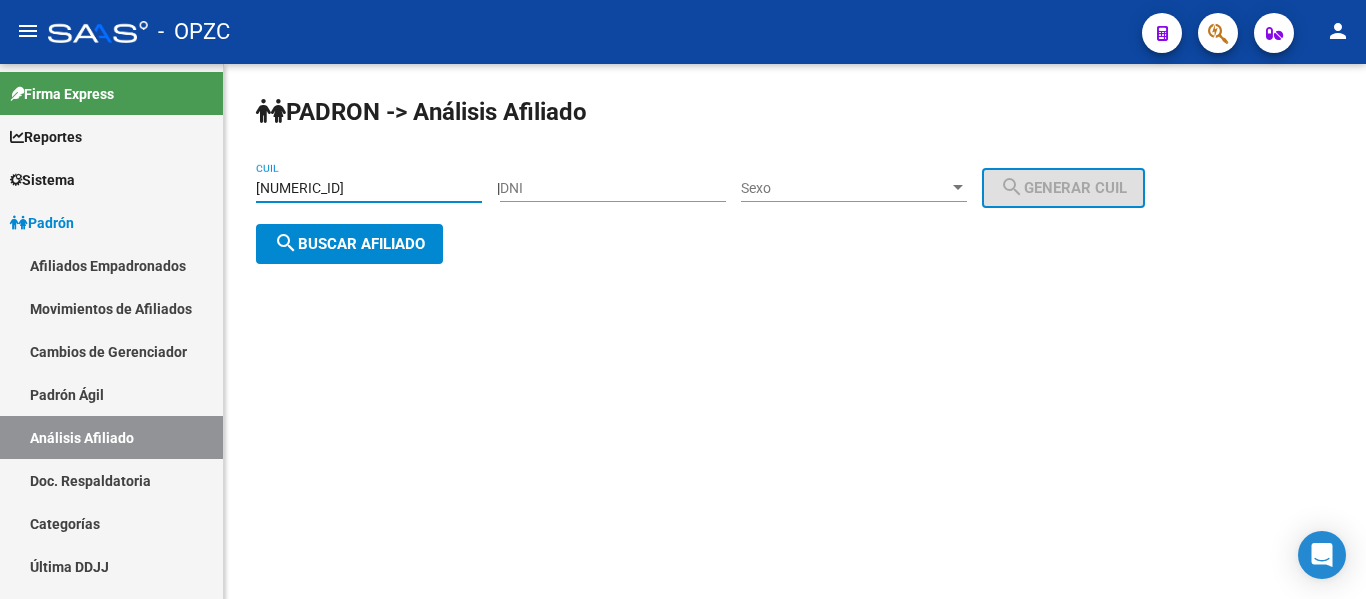 type on "[NUMERIC_ID]" 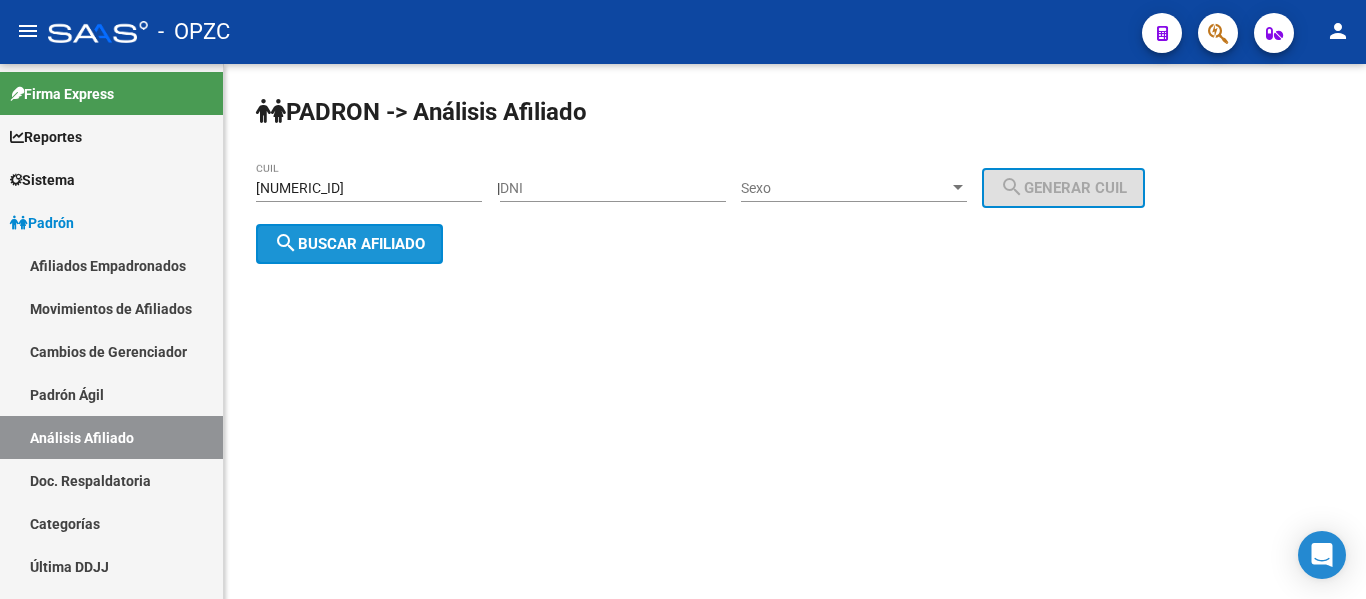 click on "search  Buscar afiliado" 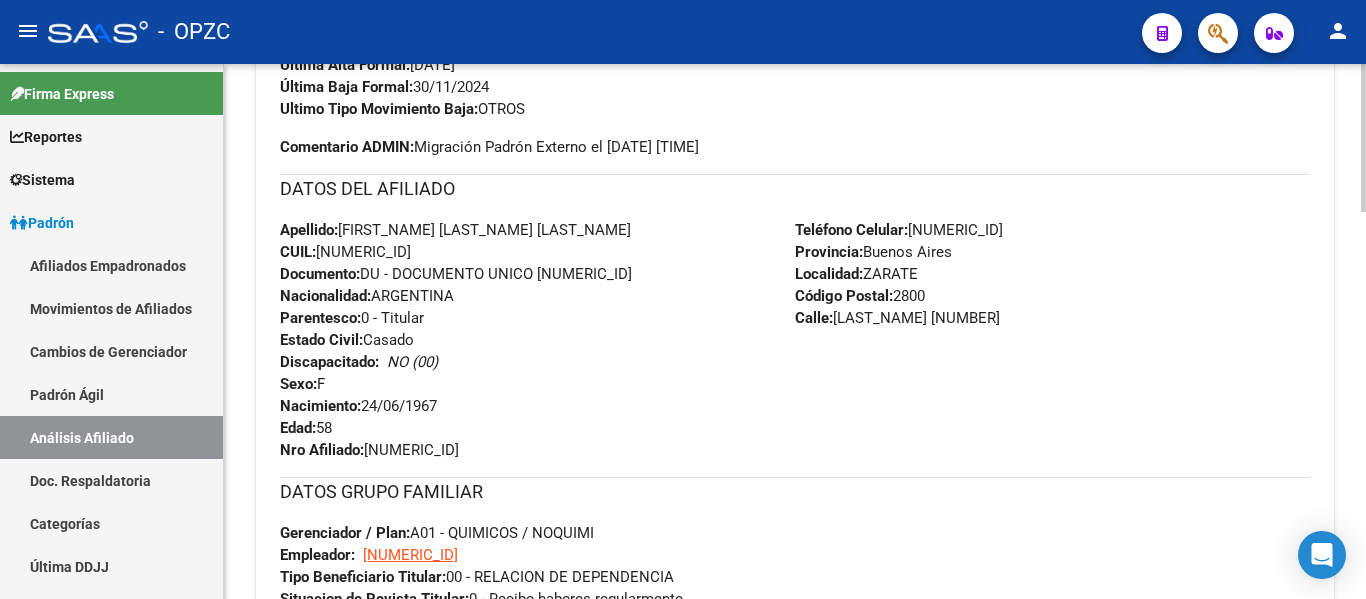 scroll, scrollTop: 1401, scrollLeft: 0, axis: vertical 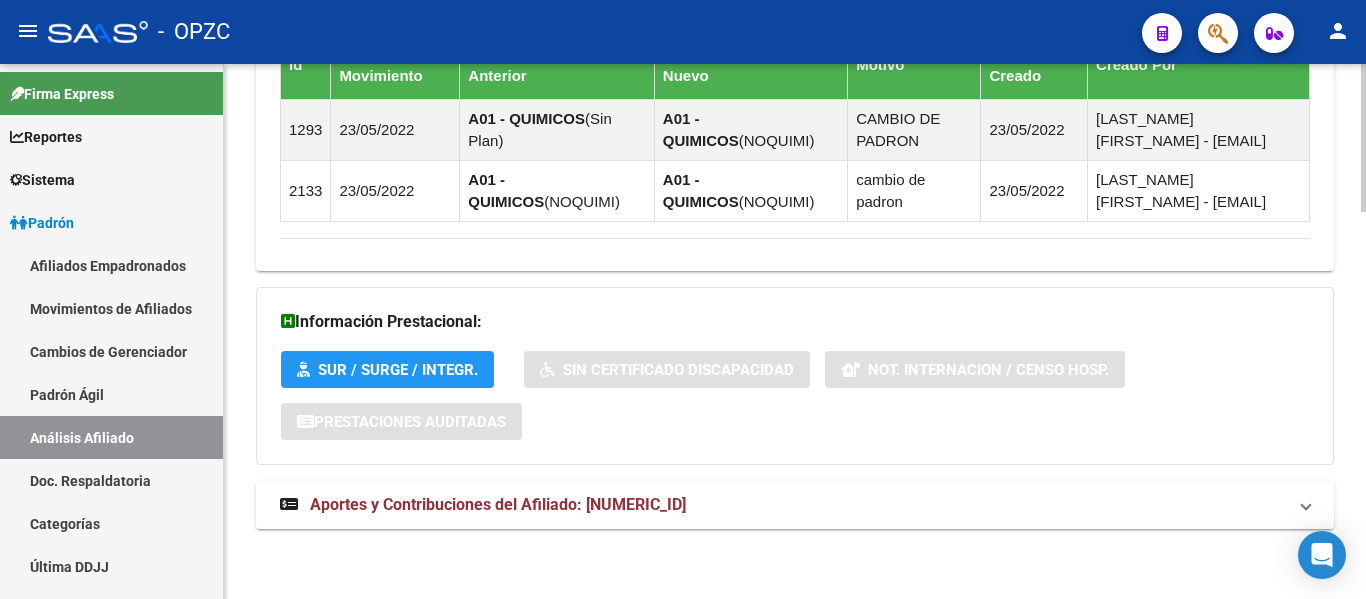 click on "Aportes y Contribuciones del Afiliado: [NUMERIC_ID]" at bounding box center (498, 504) 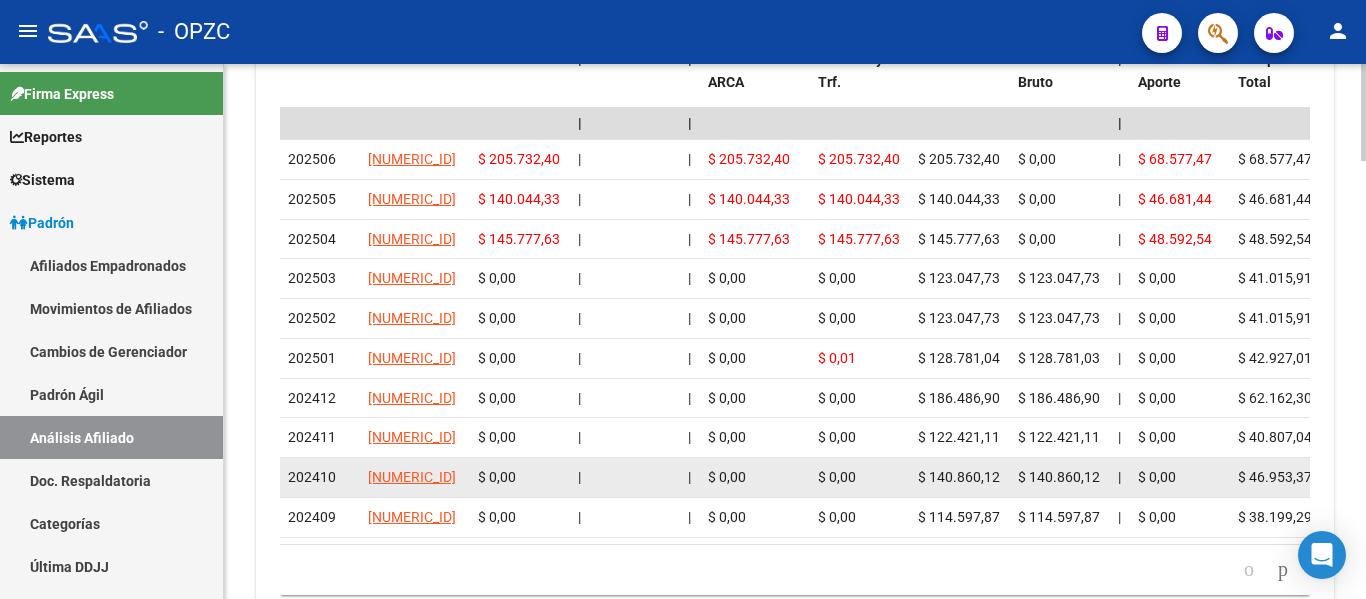 scroll, scrollTop: 2403, scrollLeft: 0, axis: vertical 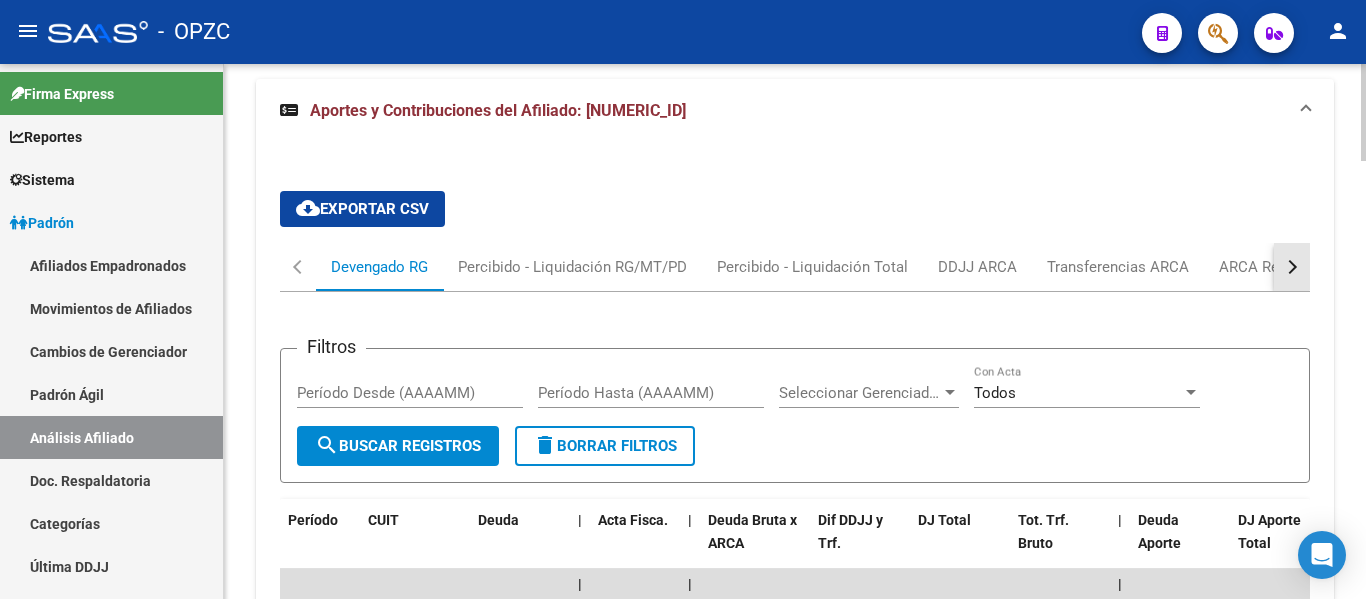 click at bounding box center [1290, 267] 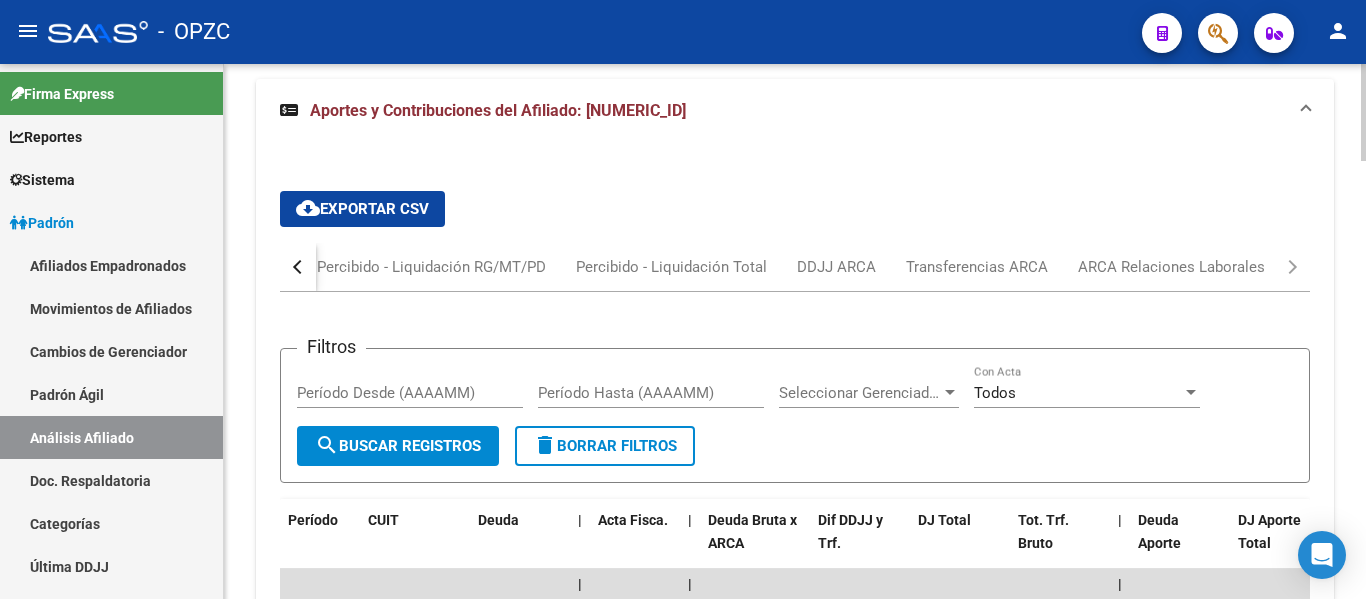 click at bounding box center (298, 267) 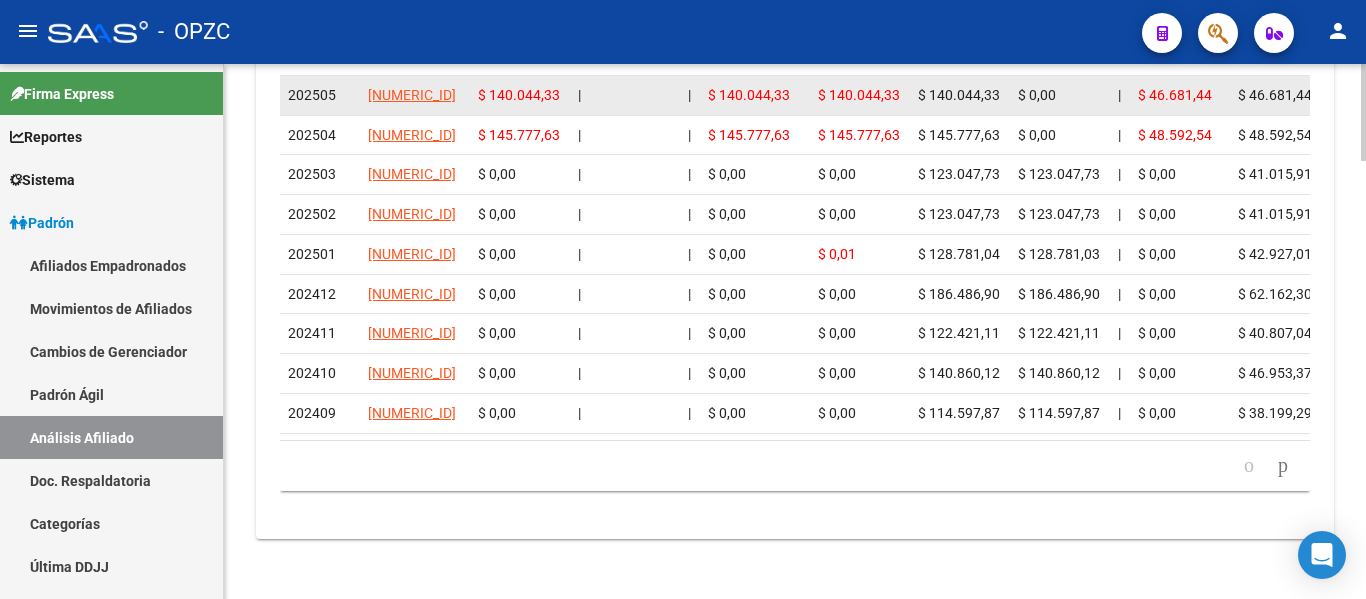 scroll, scrollTop: 2403, scrollLeft: 0, axis: vertical 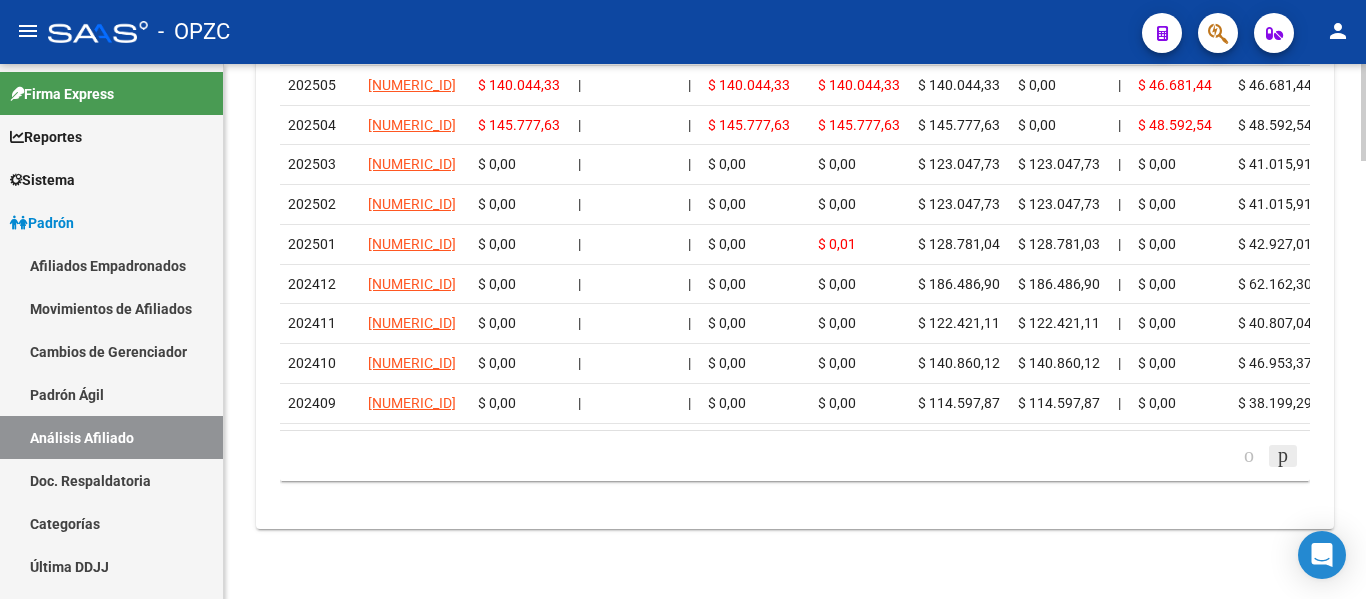 click 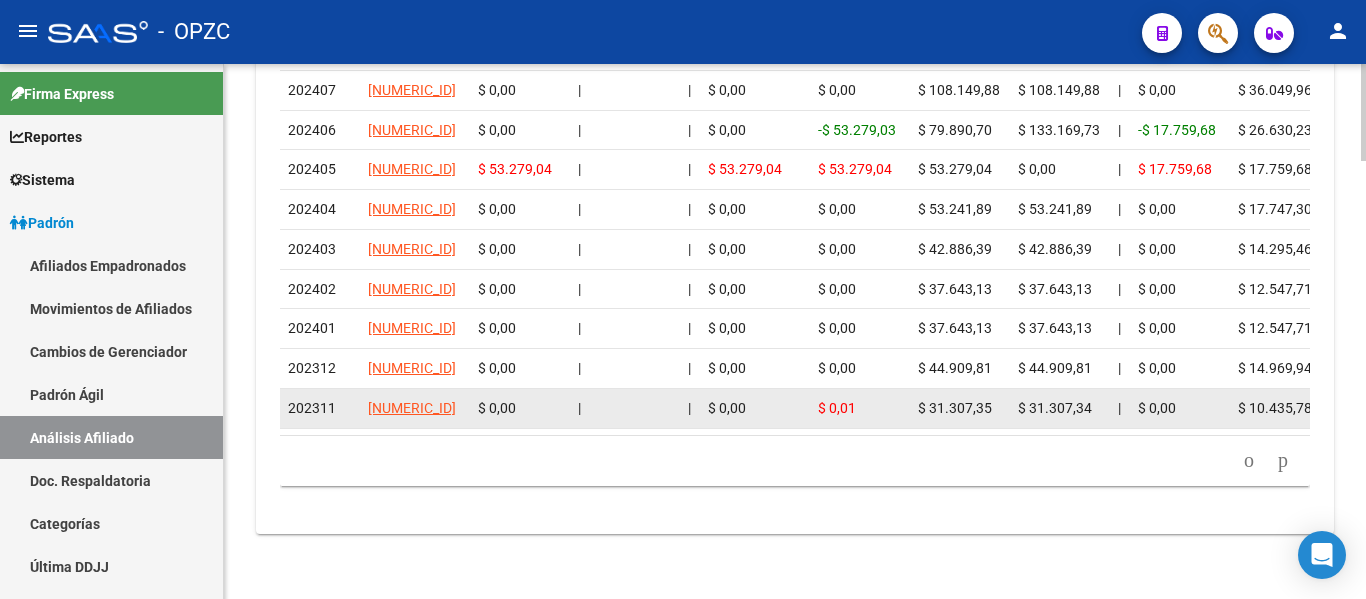 scroll, scrollTop: 2403, scrollLeft: 0, axis: vertical 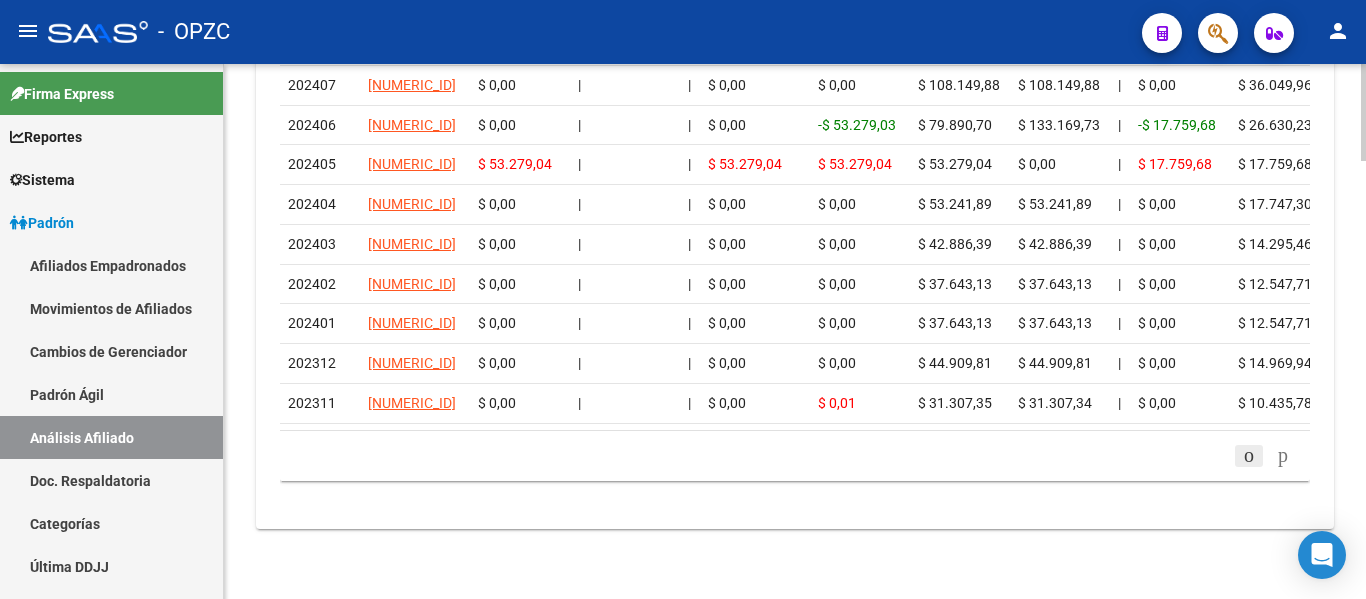 click 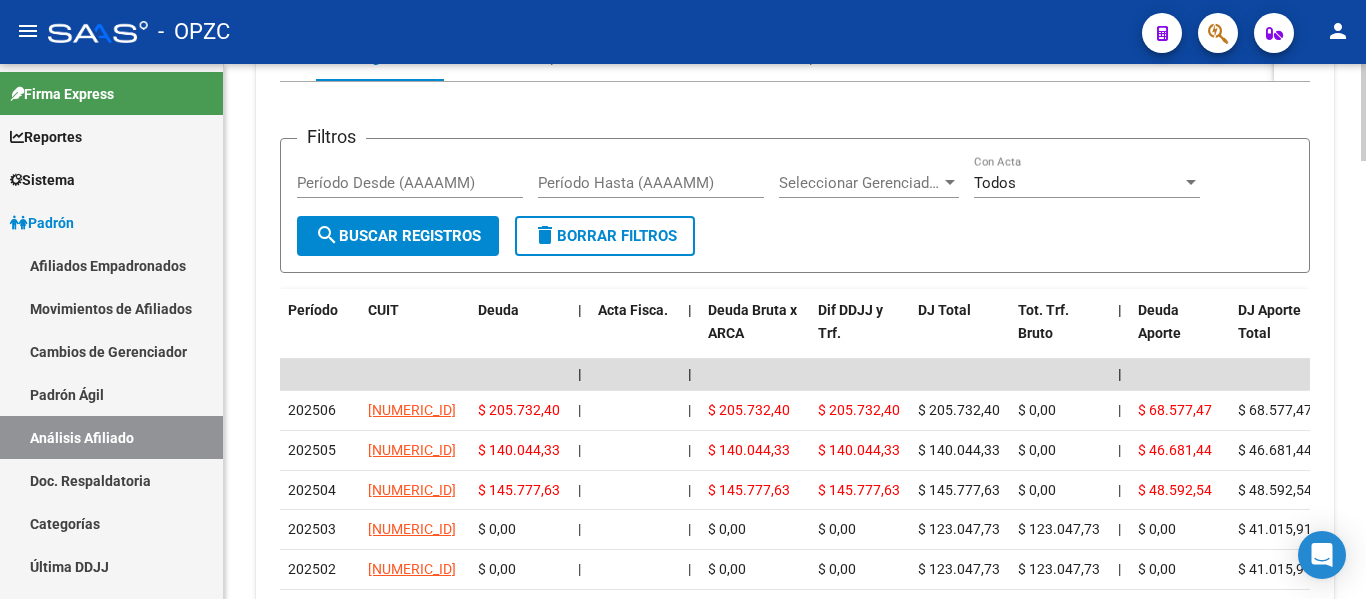 scroll, scrollTop: 2103, scrollLeft: 0, axis: vertical 